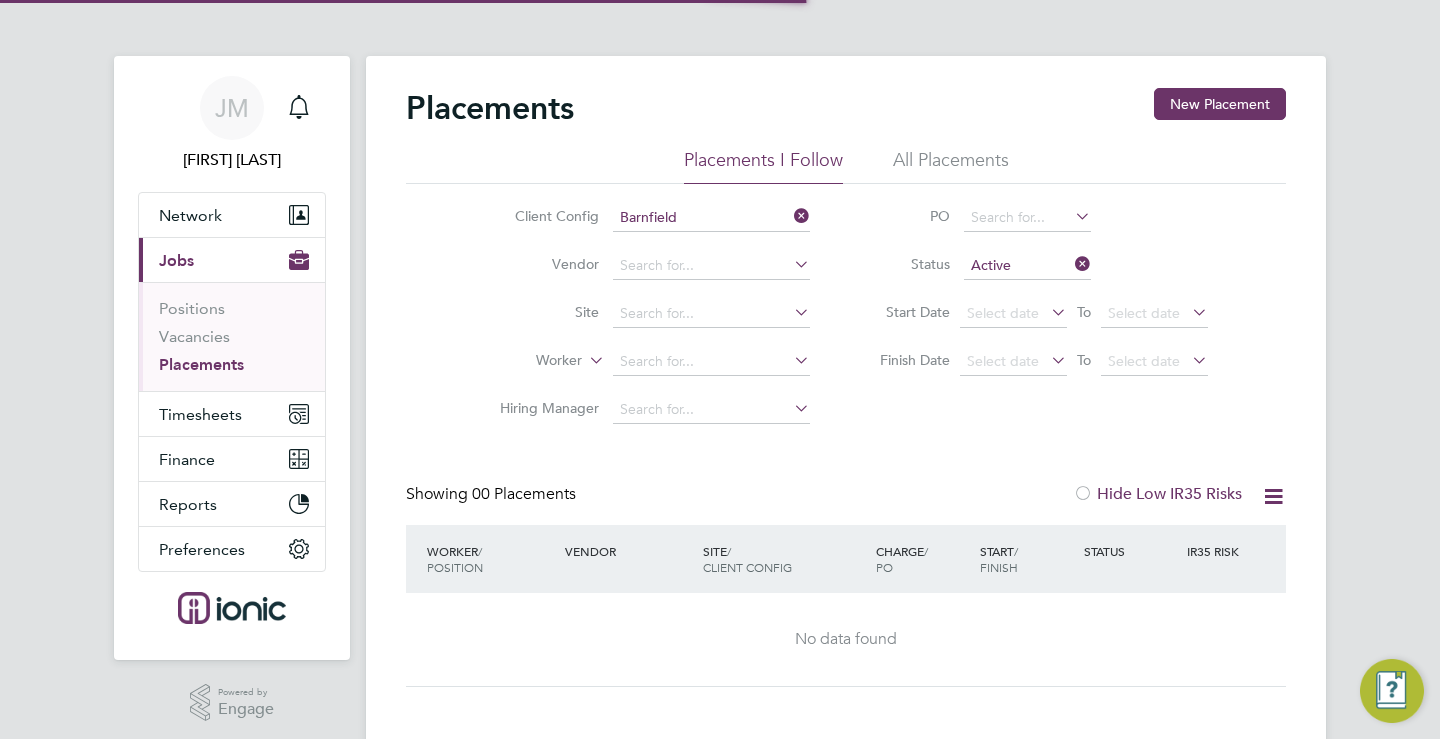 scroll, scrollTop: 0, scrollLeft: 0, axis: both 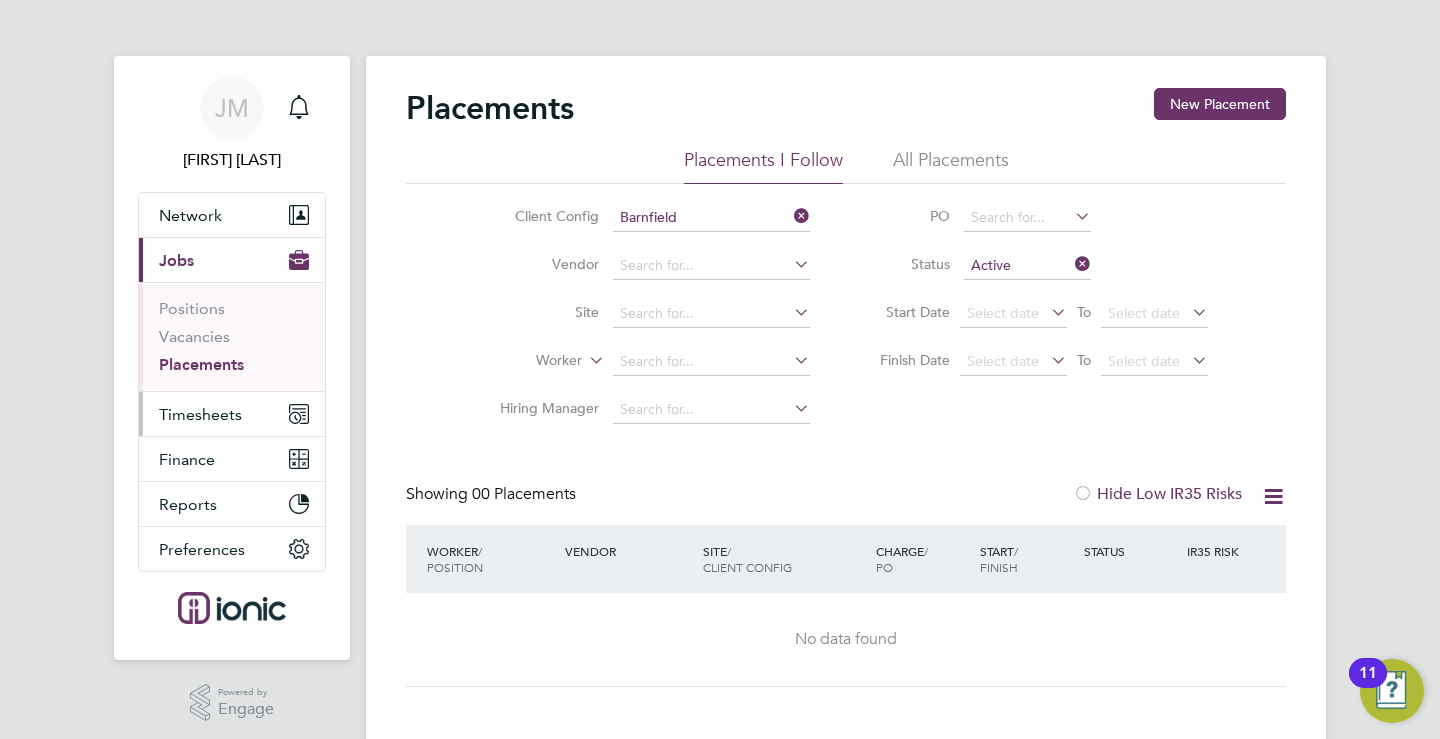 click on "Timesheets" at bounding box center [200, 414] 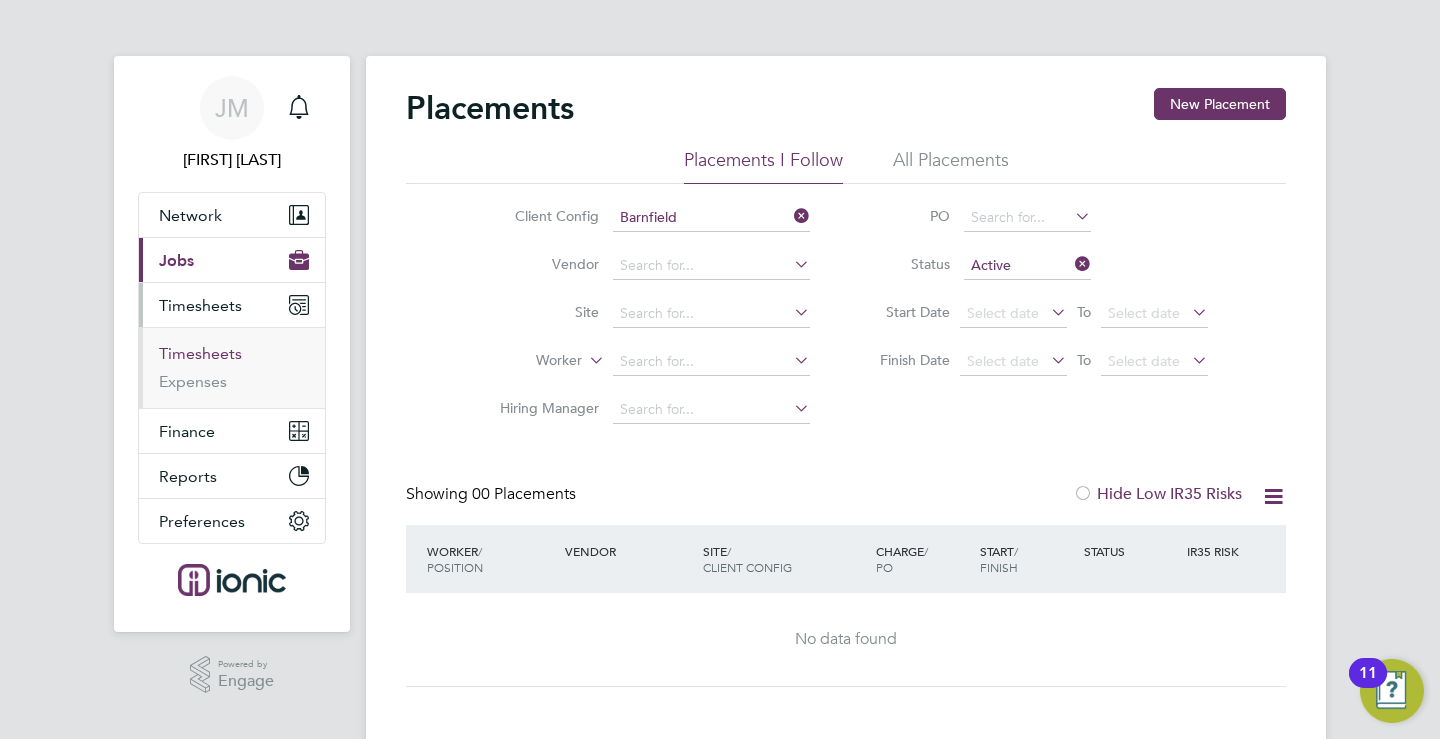 click on "Timesheets" at bounding box center [200, 353] 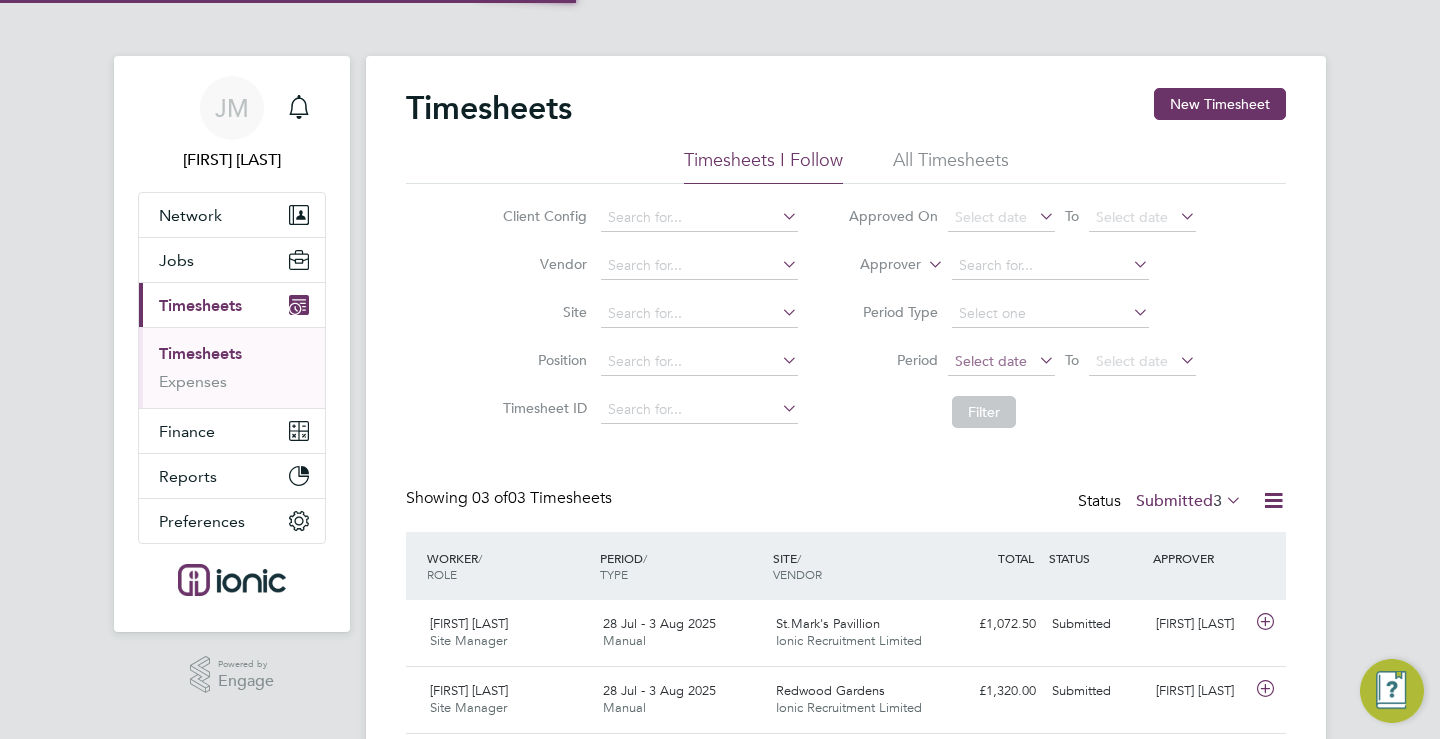 scroll, scrollTop: 10, scrollLeft: 10, axis: both 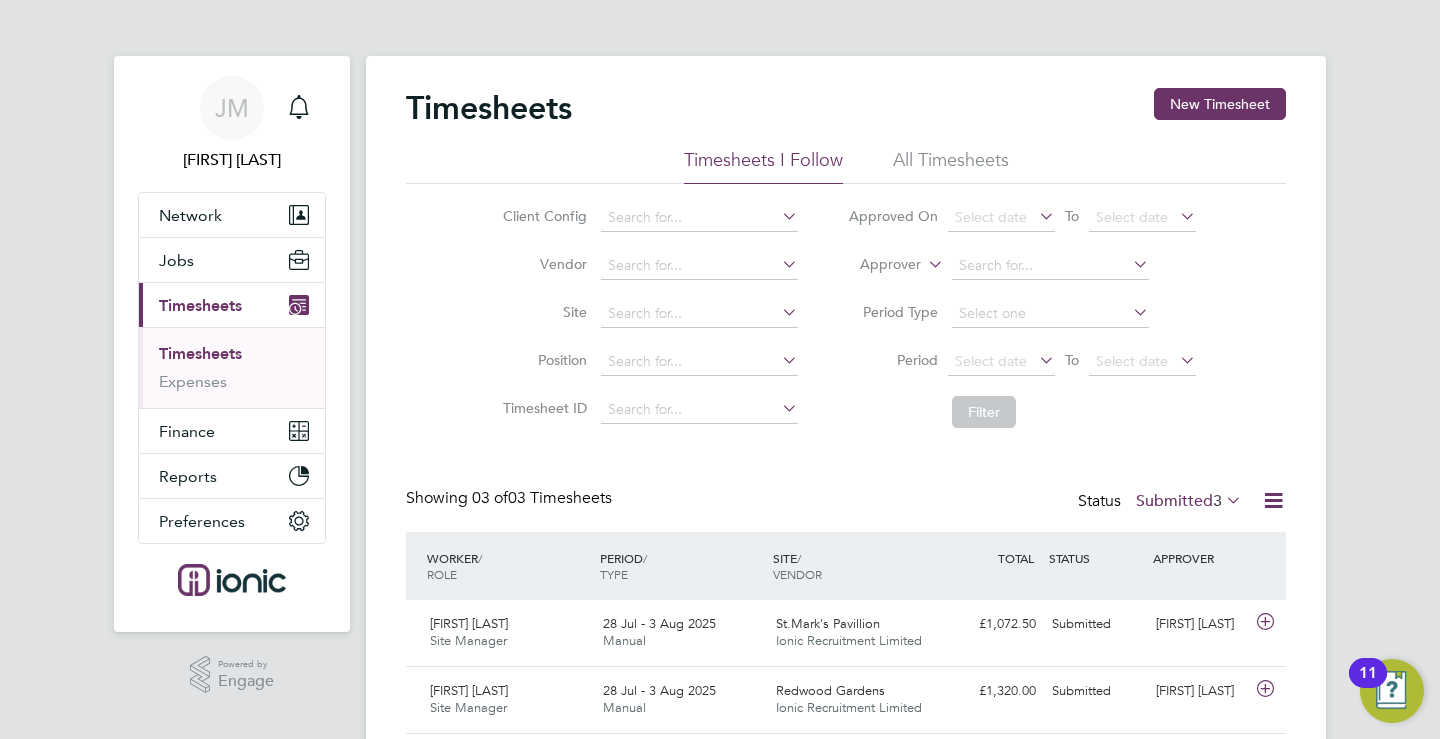 type 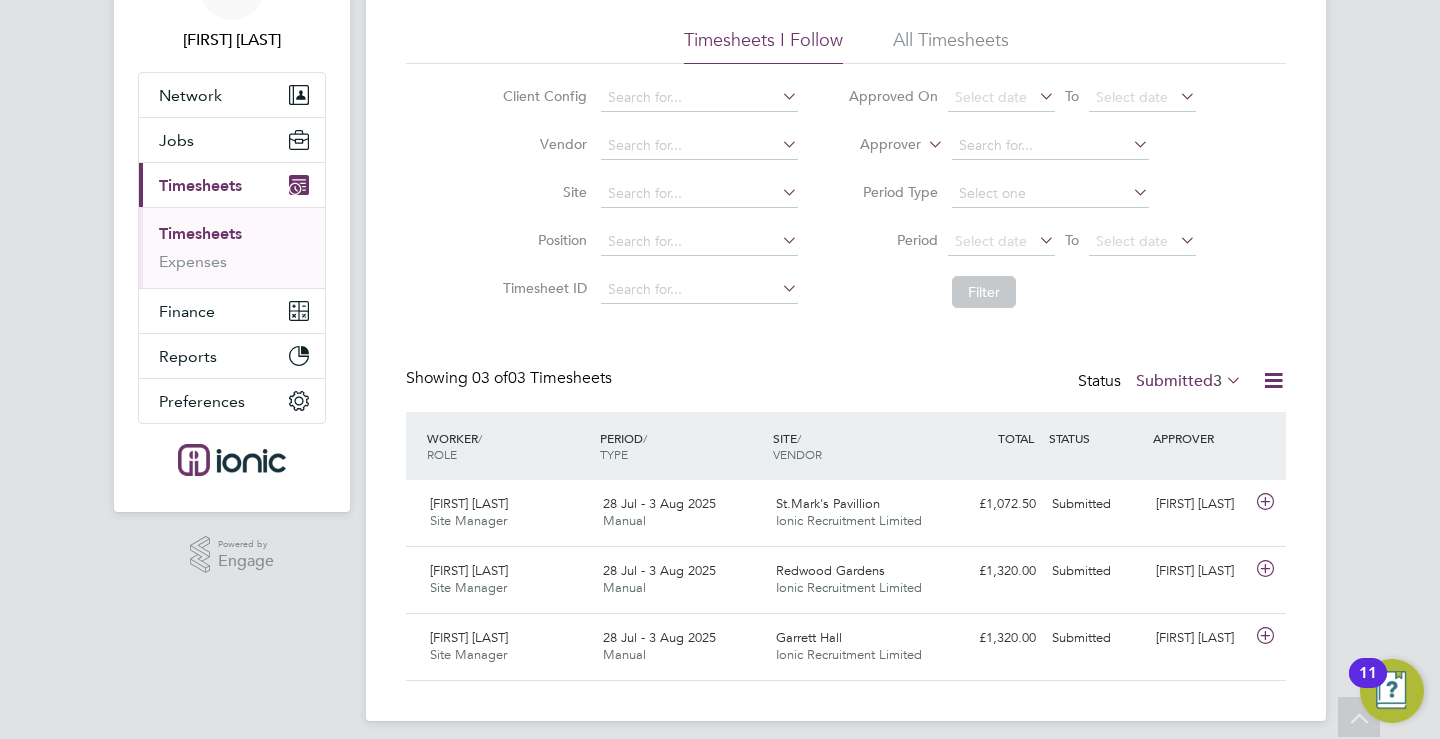 scroll, scrollTop: 134, scrollLeft: 0, axis: vertical 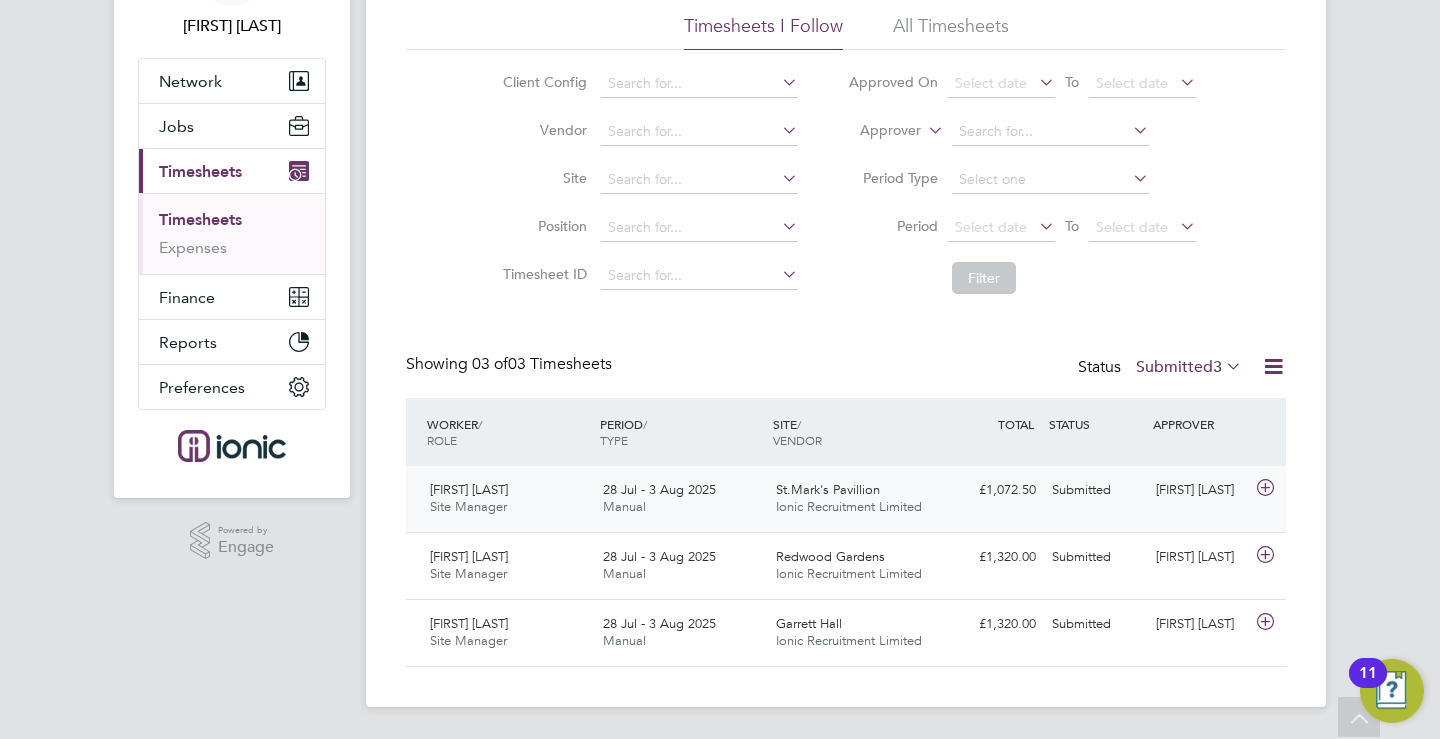 click on "28 Jul - 3 Aug 2025" 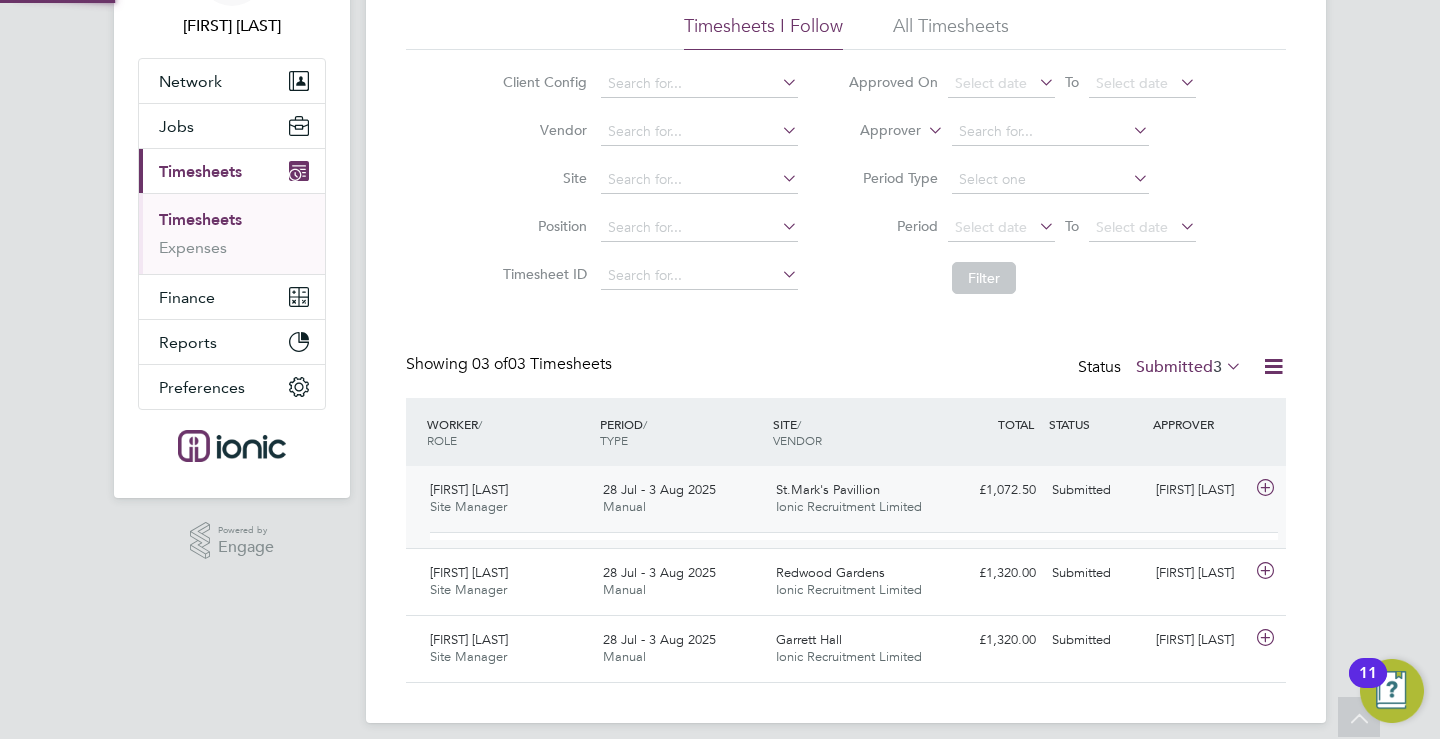 scroll, scrollTop: 10, scrollLeft: 10, axis: both 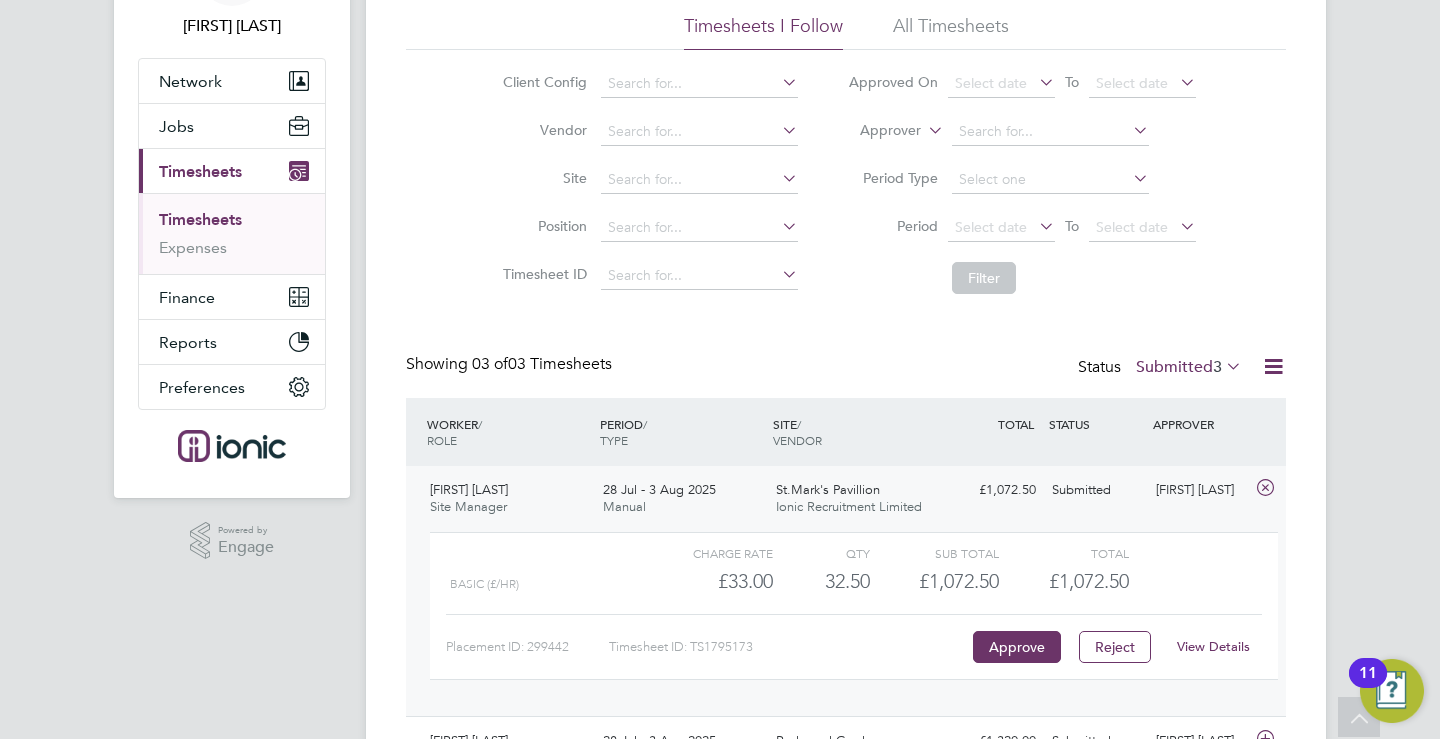 click on "View Details" 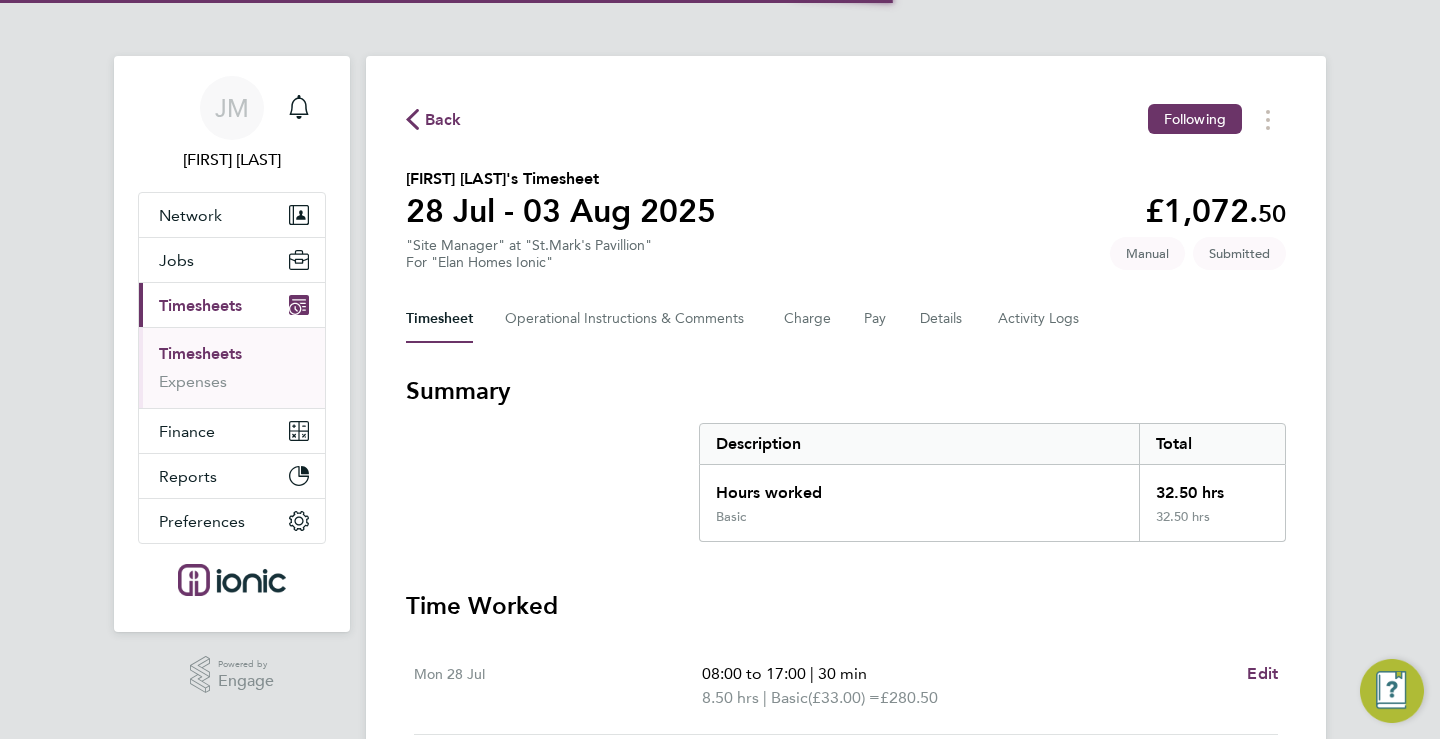 scroll, scrollTop: 0, scrollLeft: 0, axis: both 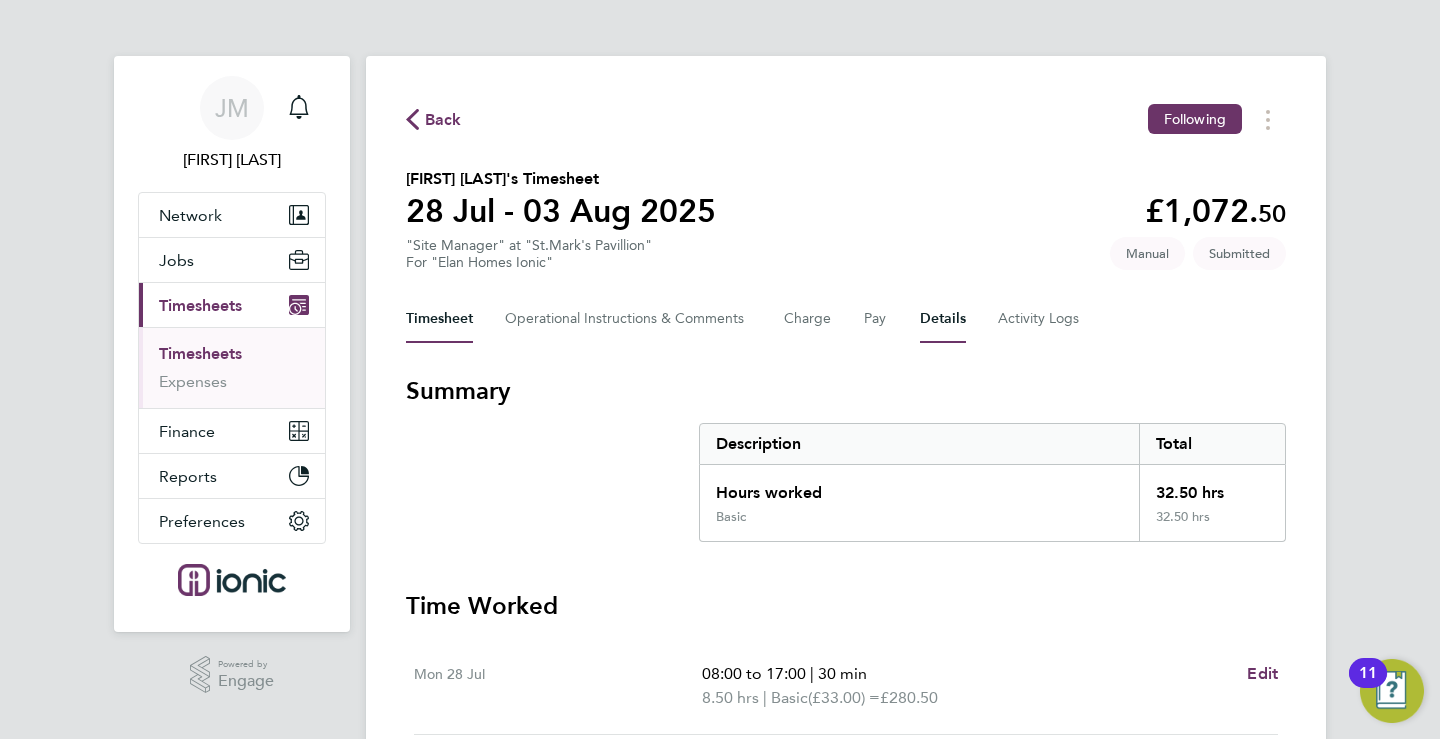 click on "Details" at bounding box center (943, 319) 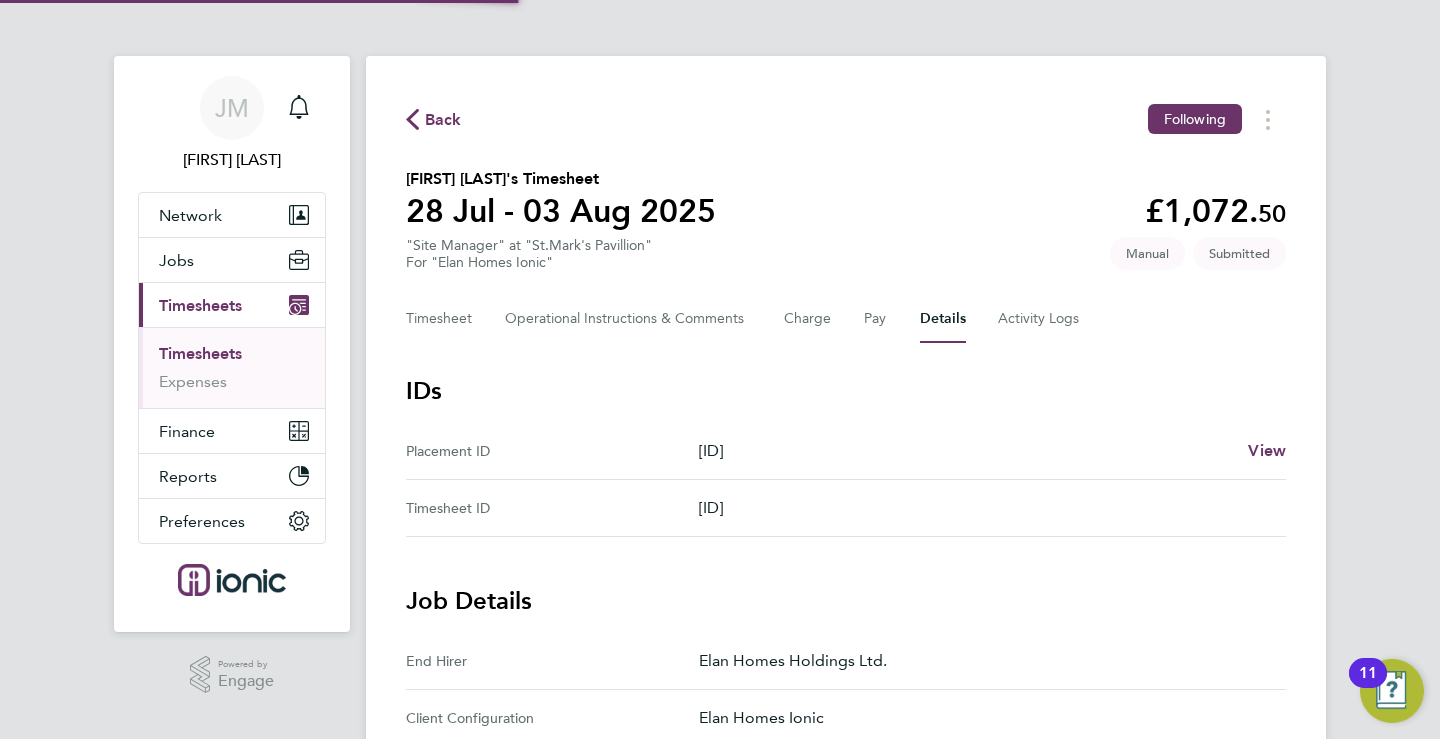 type 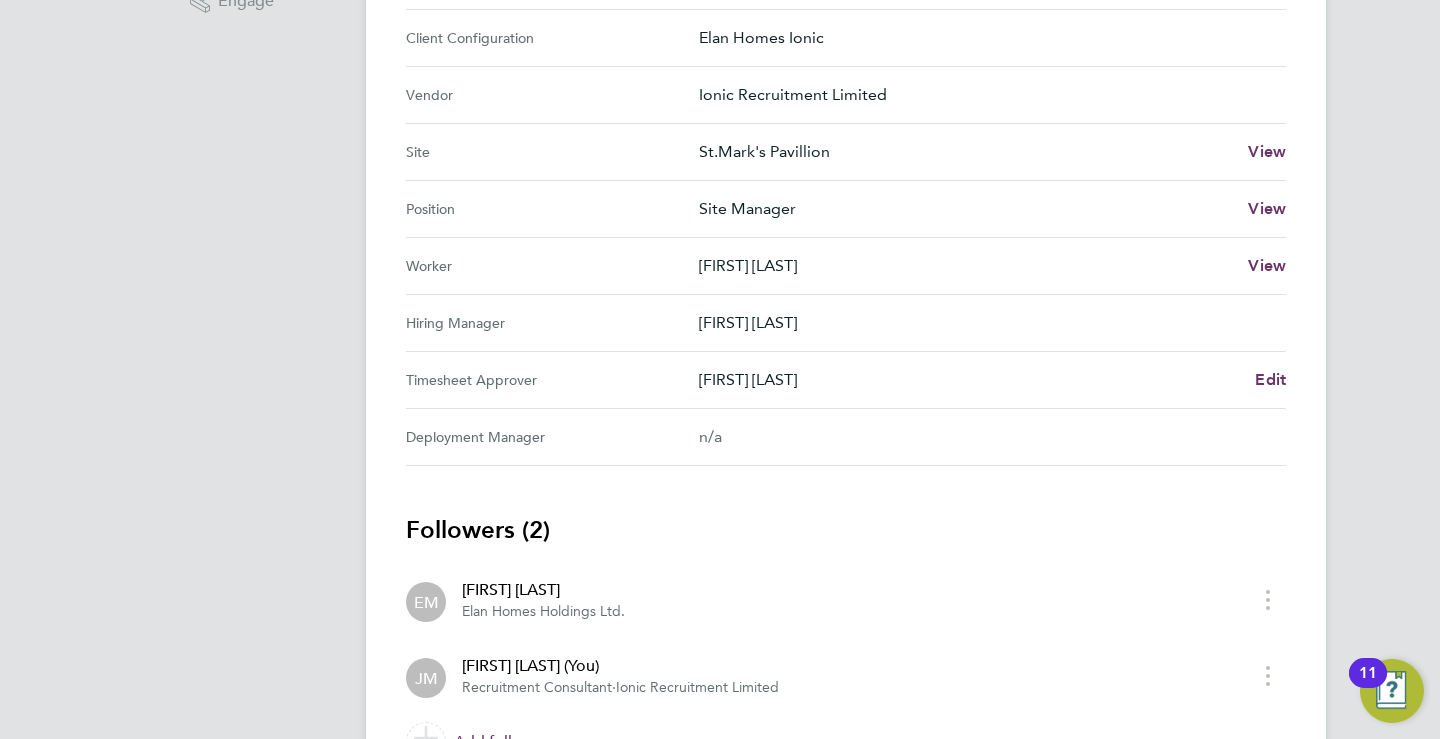 scroll, scrollTop: 720, scrollLeft: 0, axis: vertical 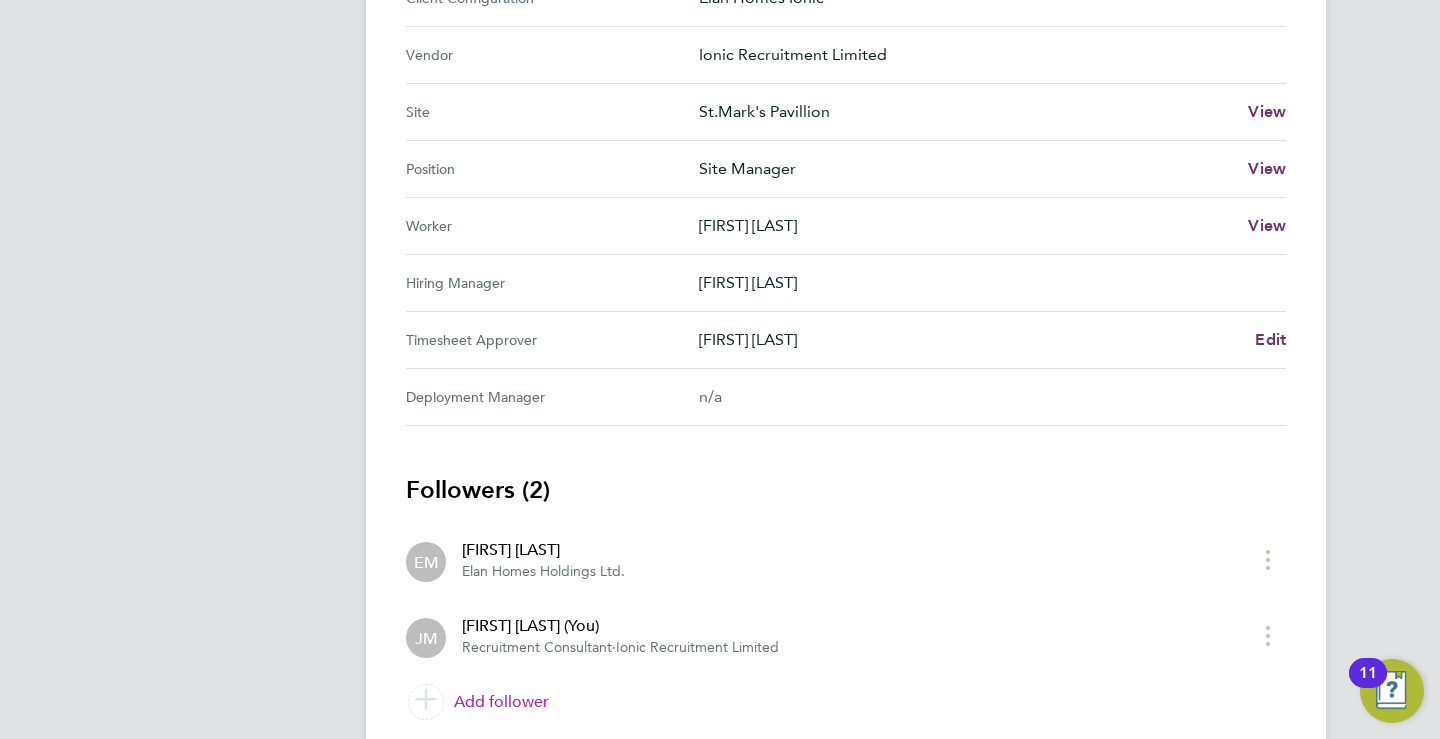 click on "Add follower" 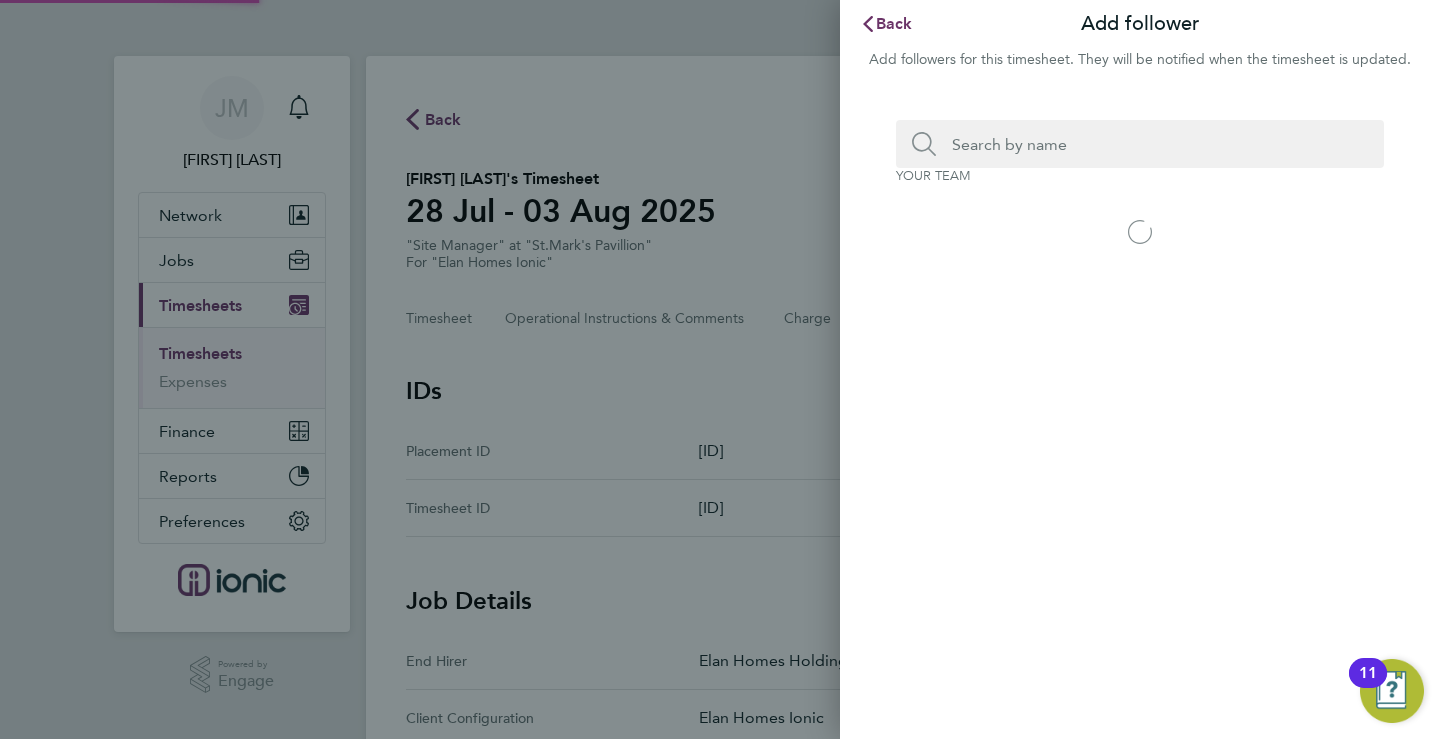 scroll, scrollTop: 0, scrollLeft: 0, axis: both 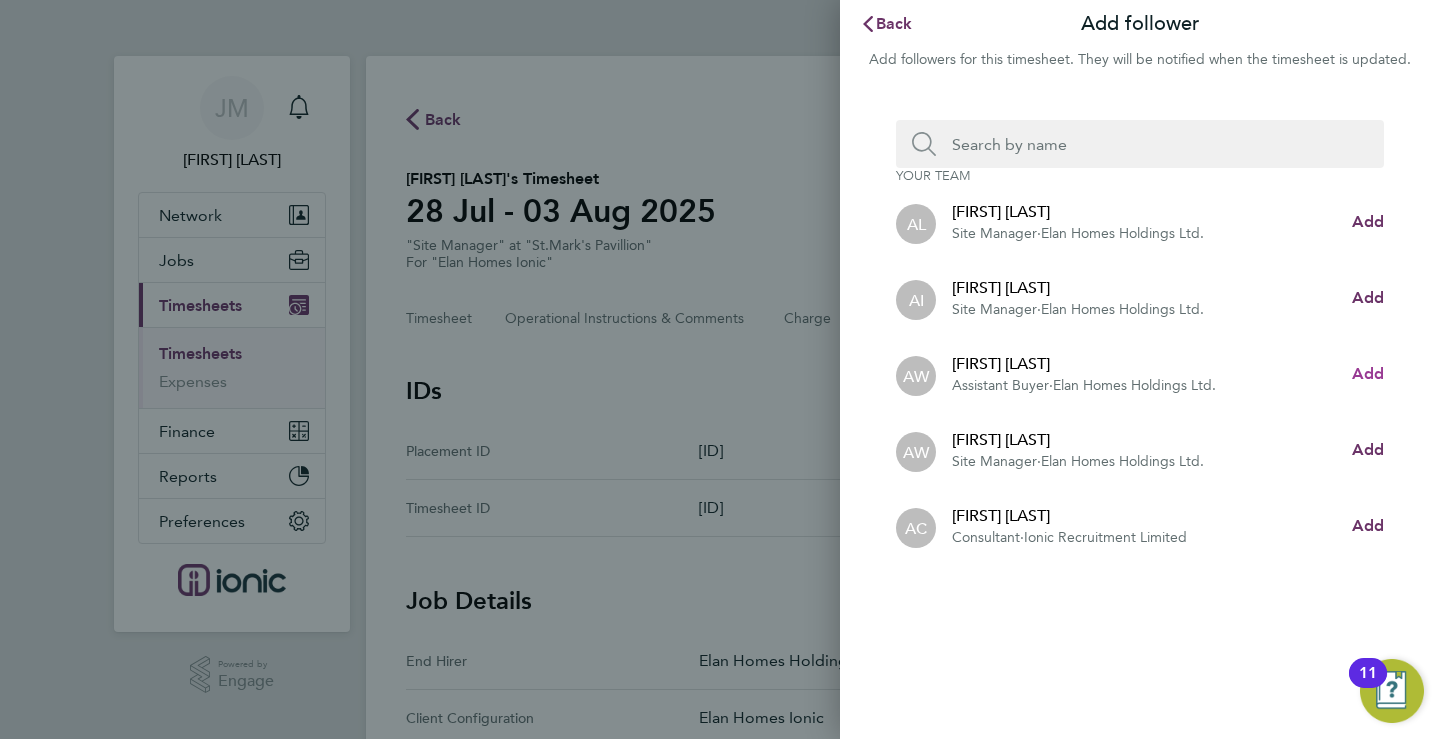 click on "Add" 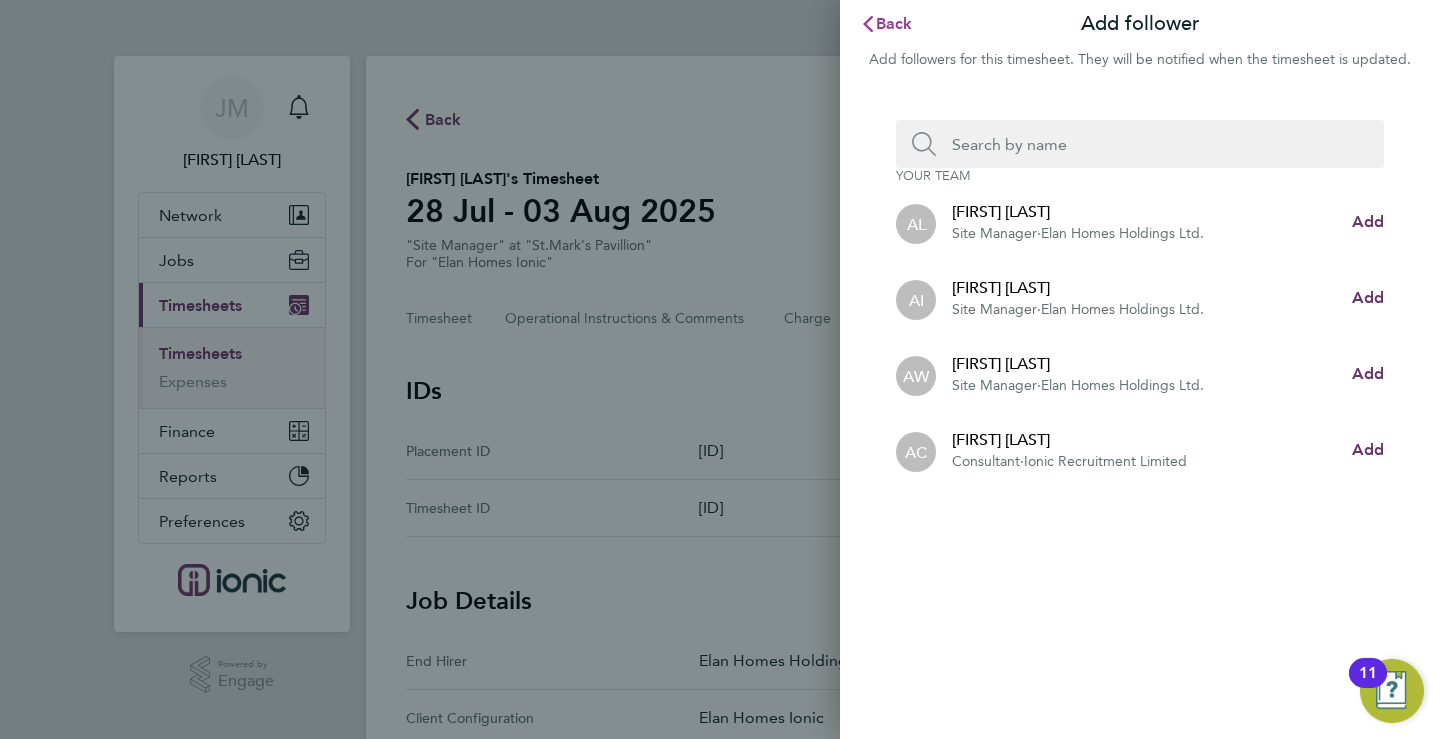 click on "Back" 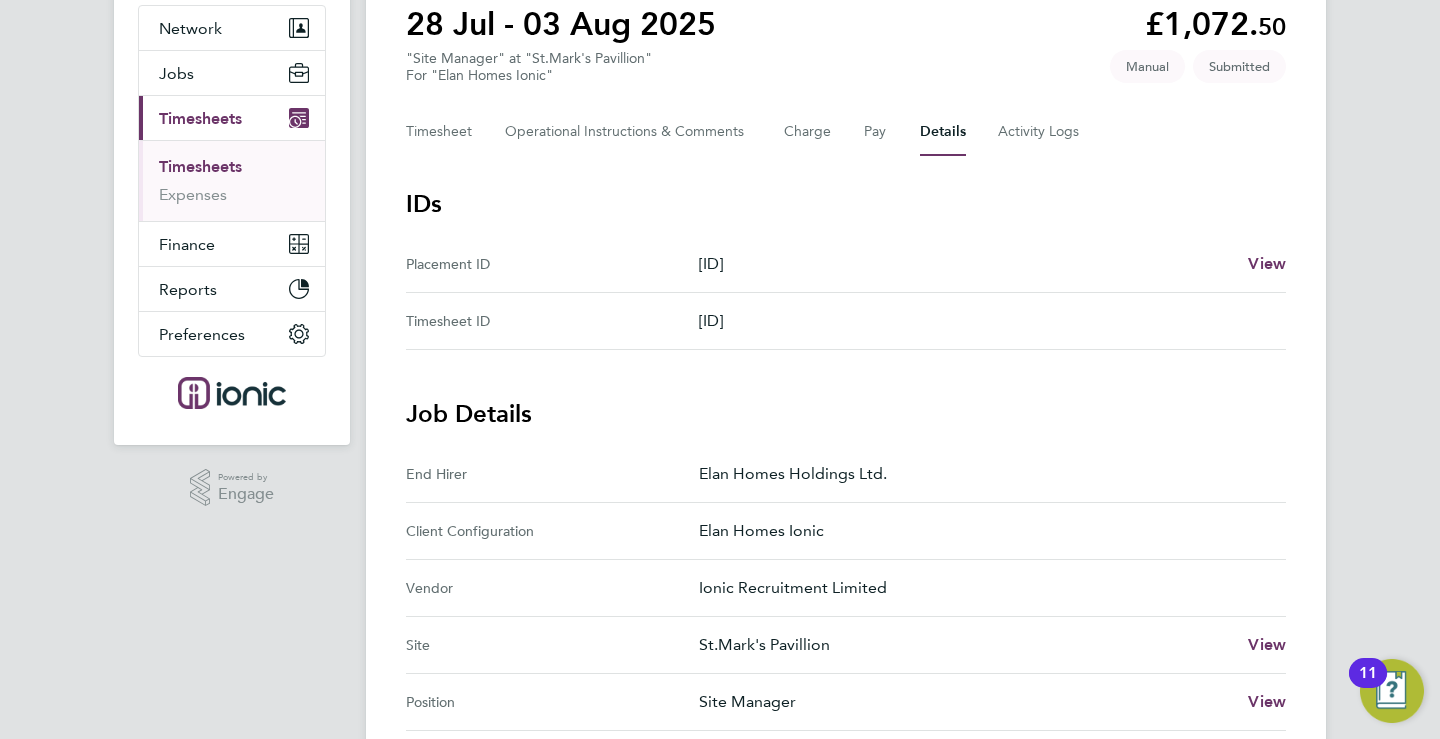 scroll, scrollTop: 147, scrollLeft: 0, axis: vertical 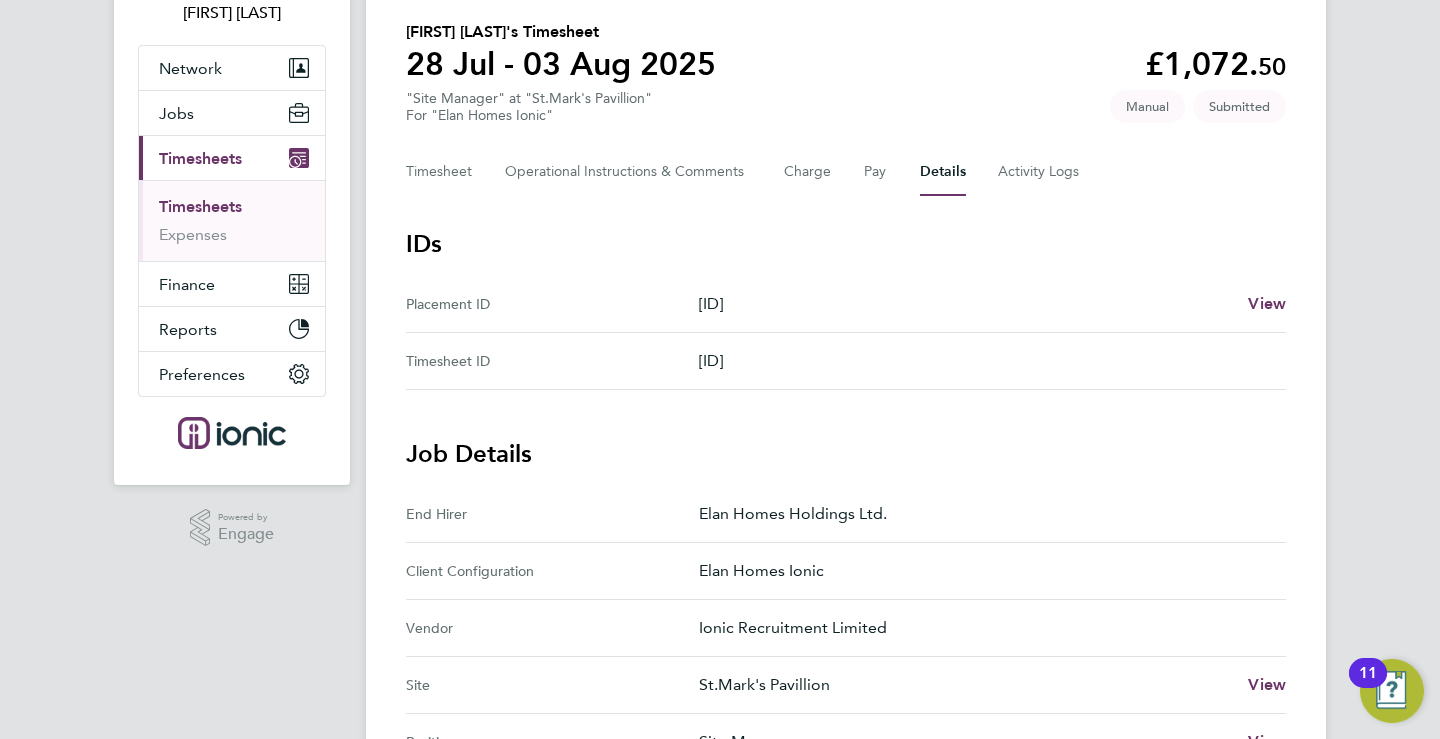 click on "Timesheets" at bounding box center [200, 206] 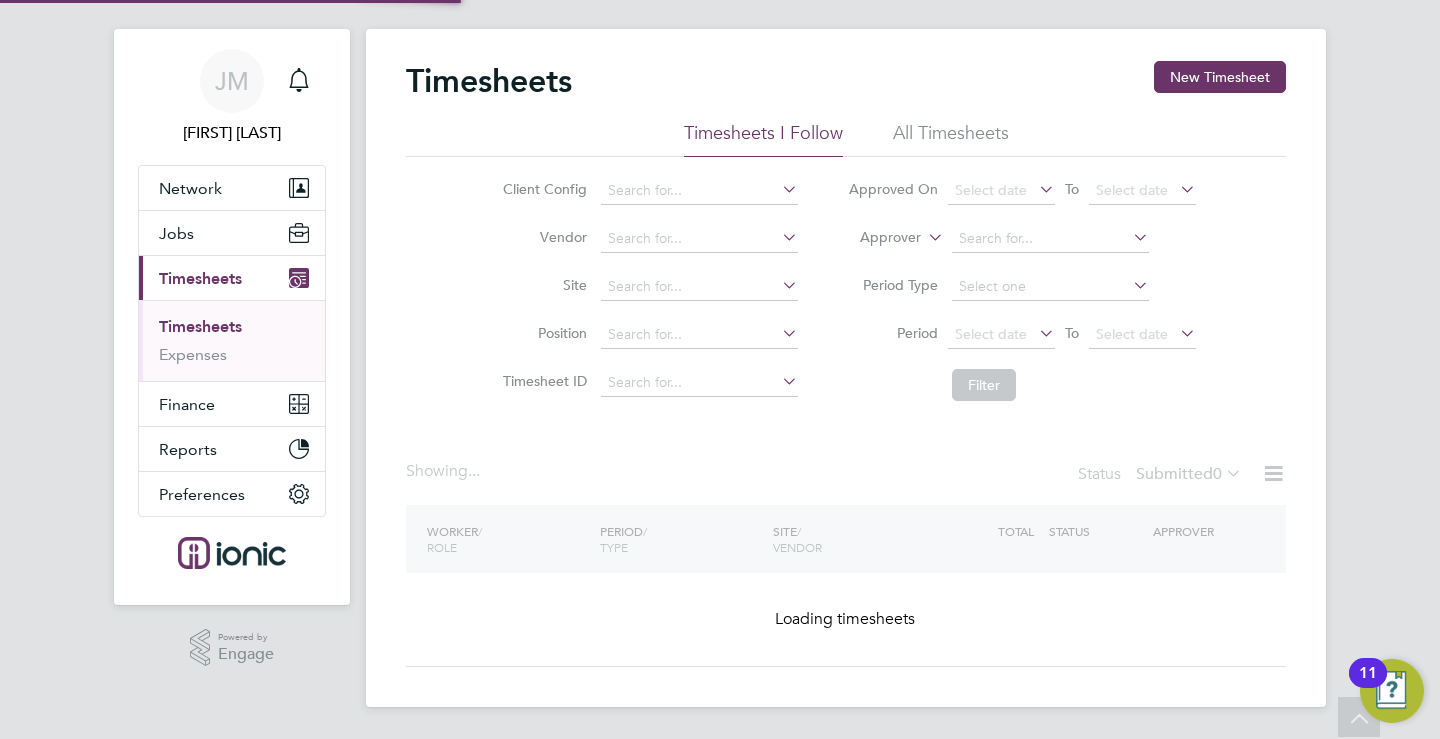 scroll, scrollTop: 0, scrollLeft: 0, axis: both 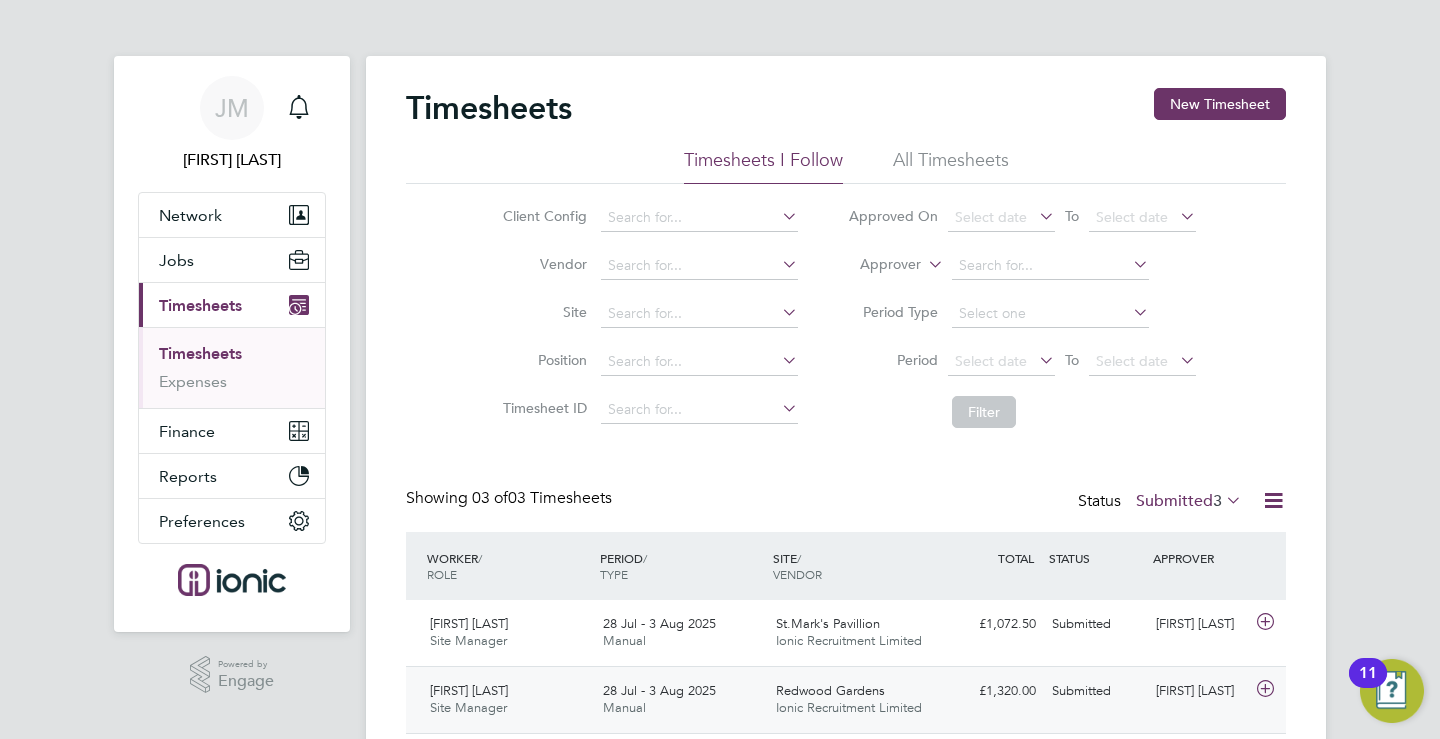 click on "[FIRST] [LAST]" 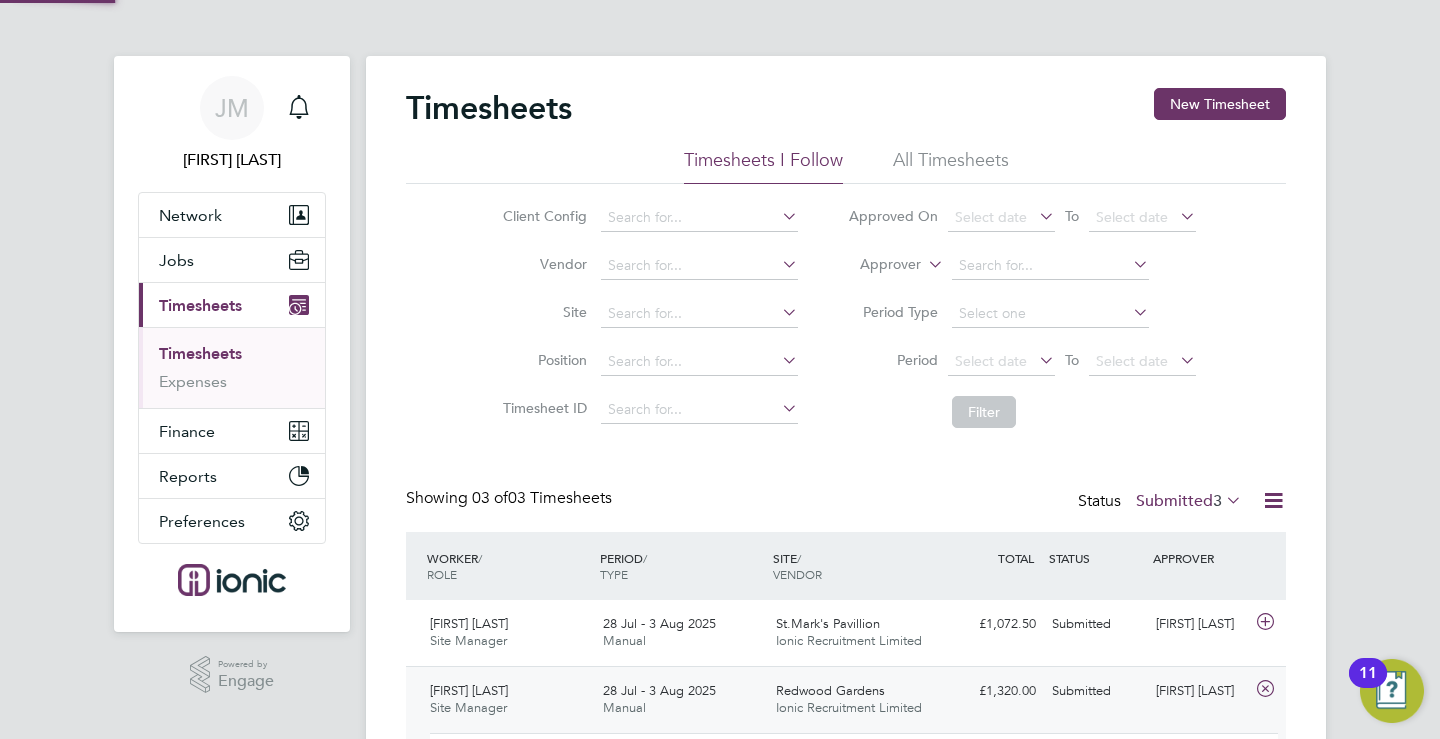 scroll, scrollTop: 10, scrollLeft: 10, axis: both 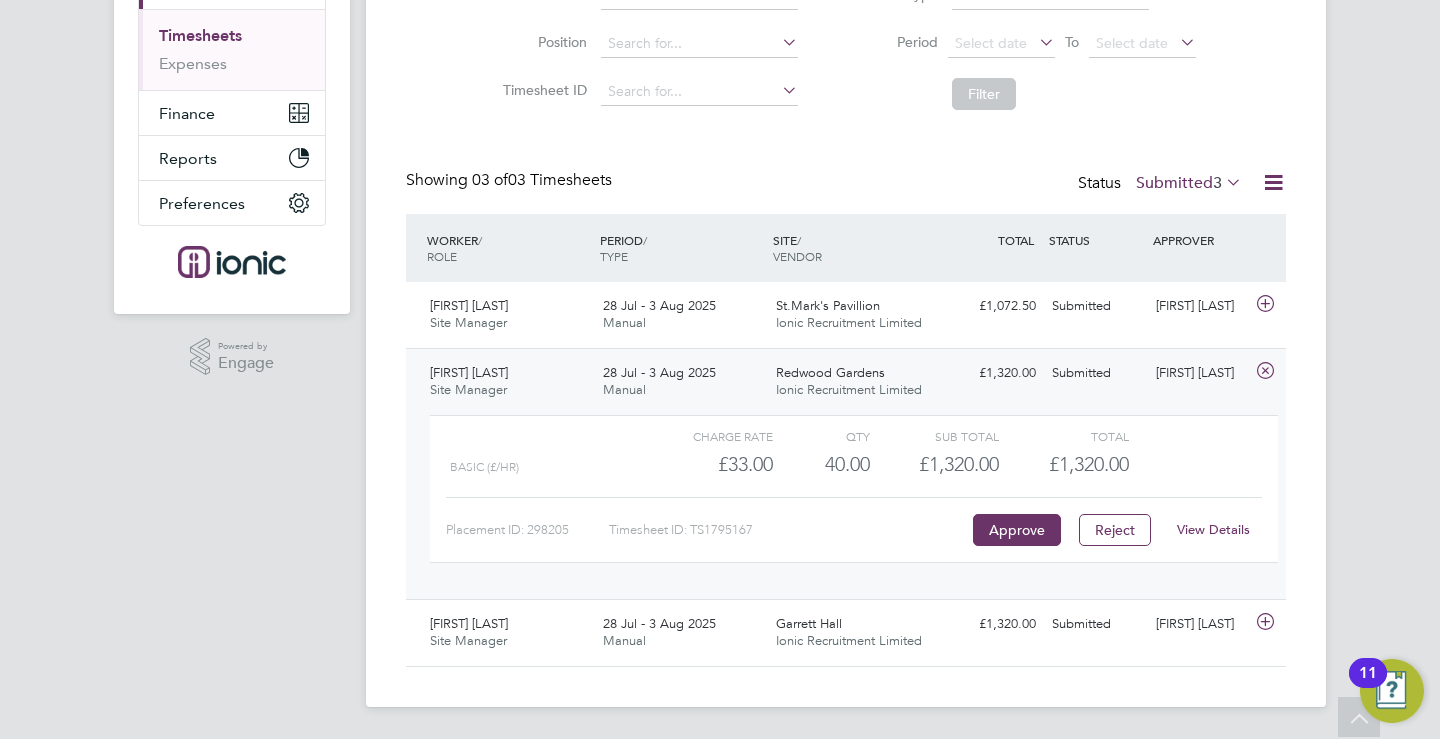 click on "View Details" 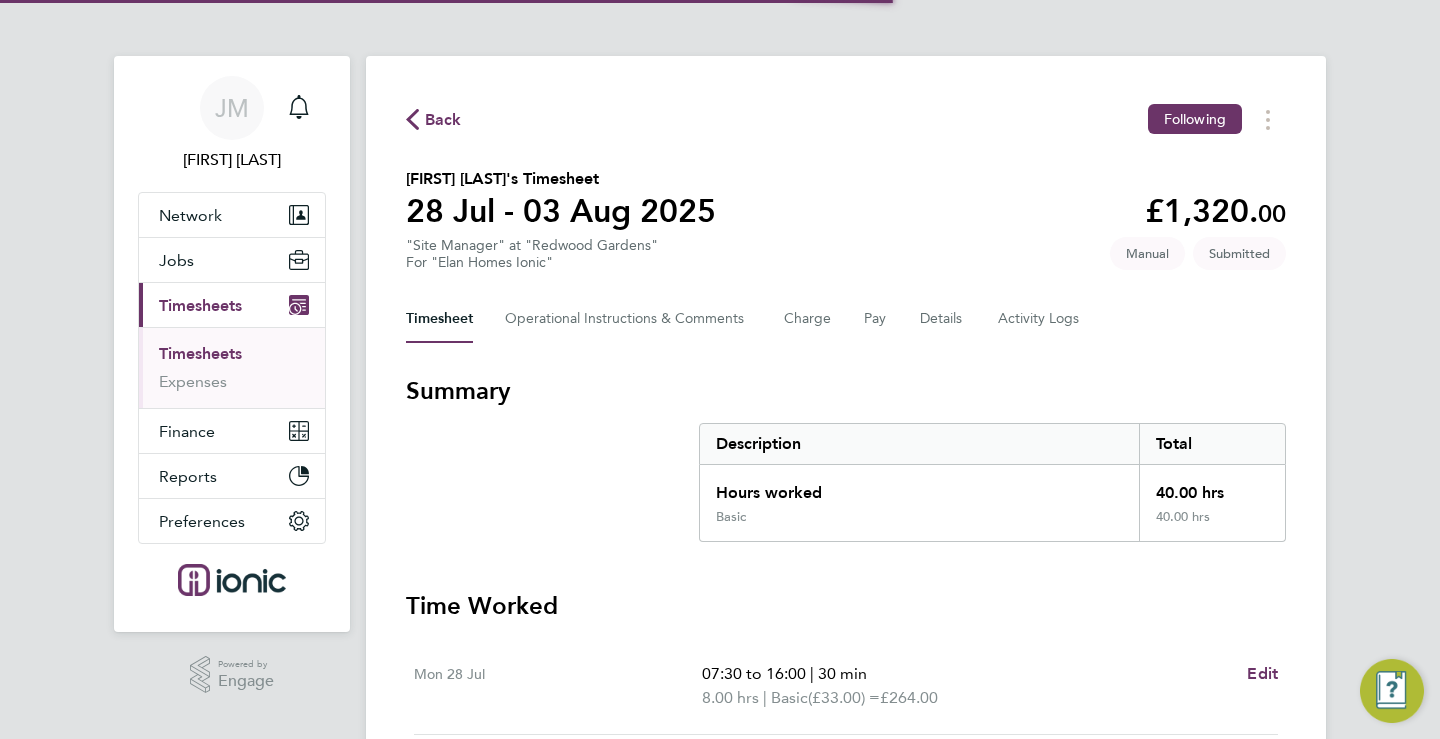 scroll, scrollTop: 0, scrollLeft: 0, axis: both 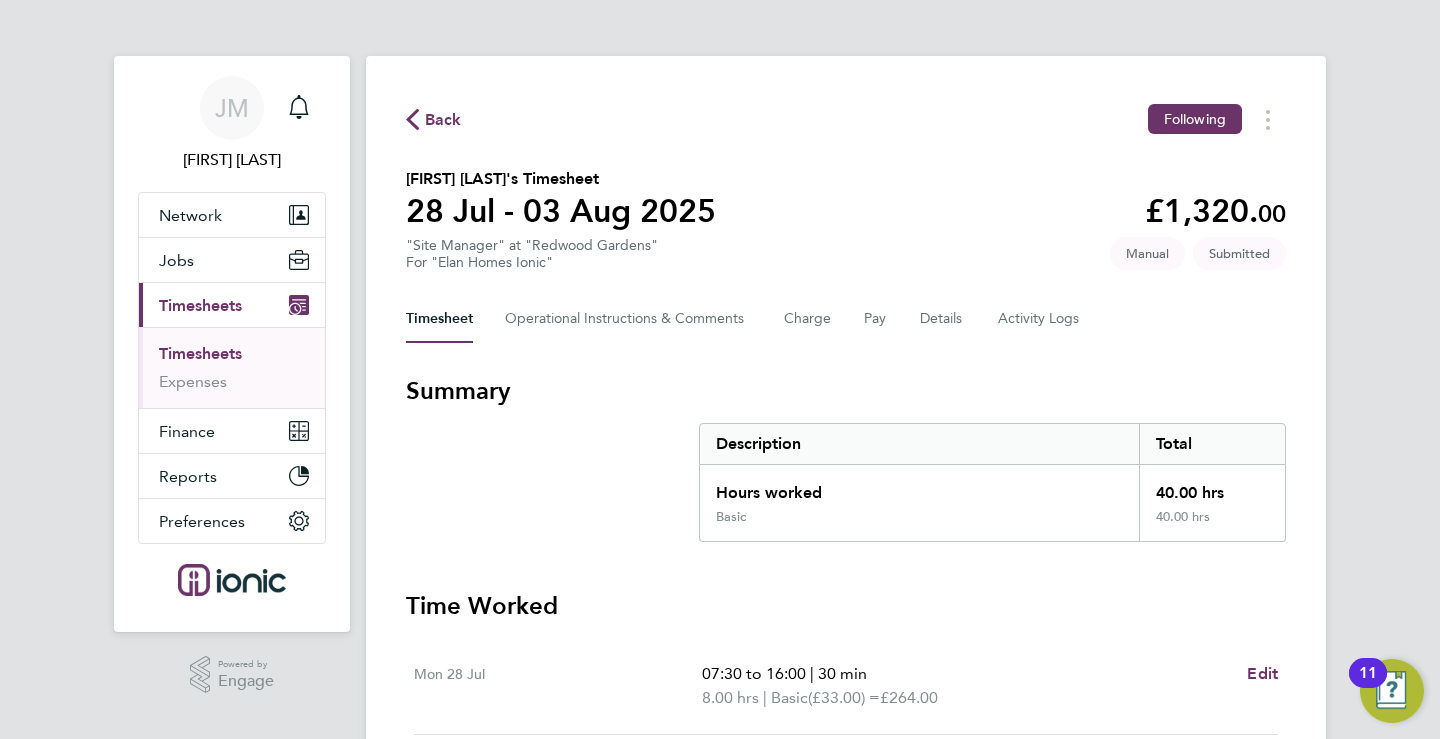 type 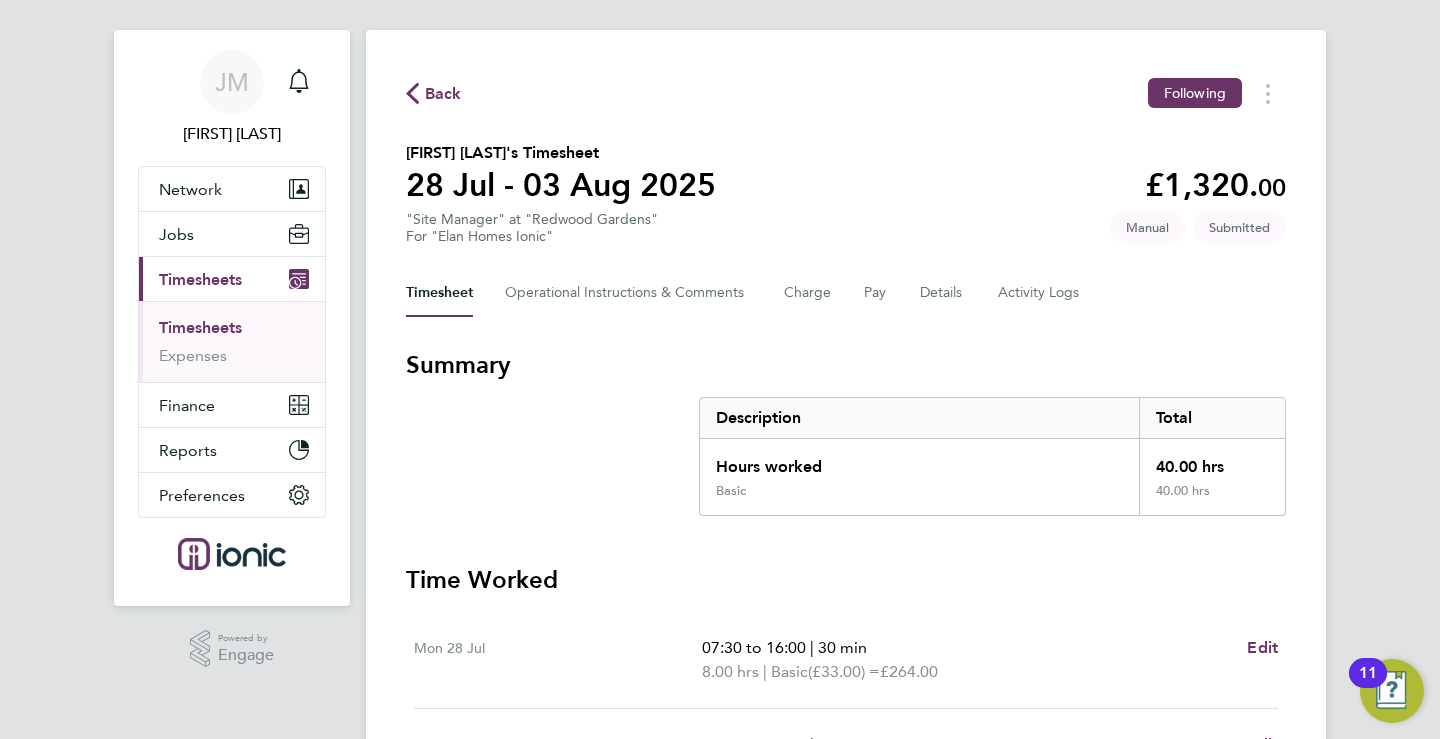scroll, scrollTop: 0, scrollLeft: 0, axis: both 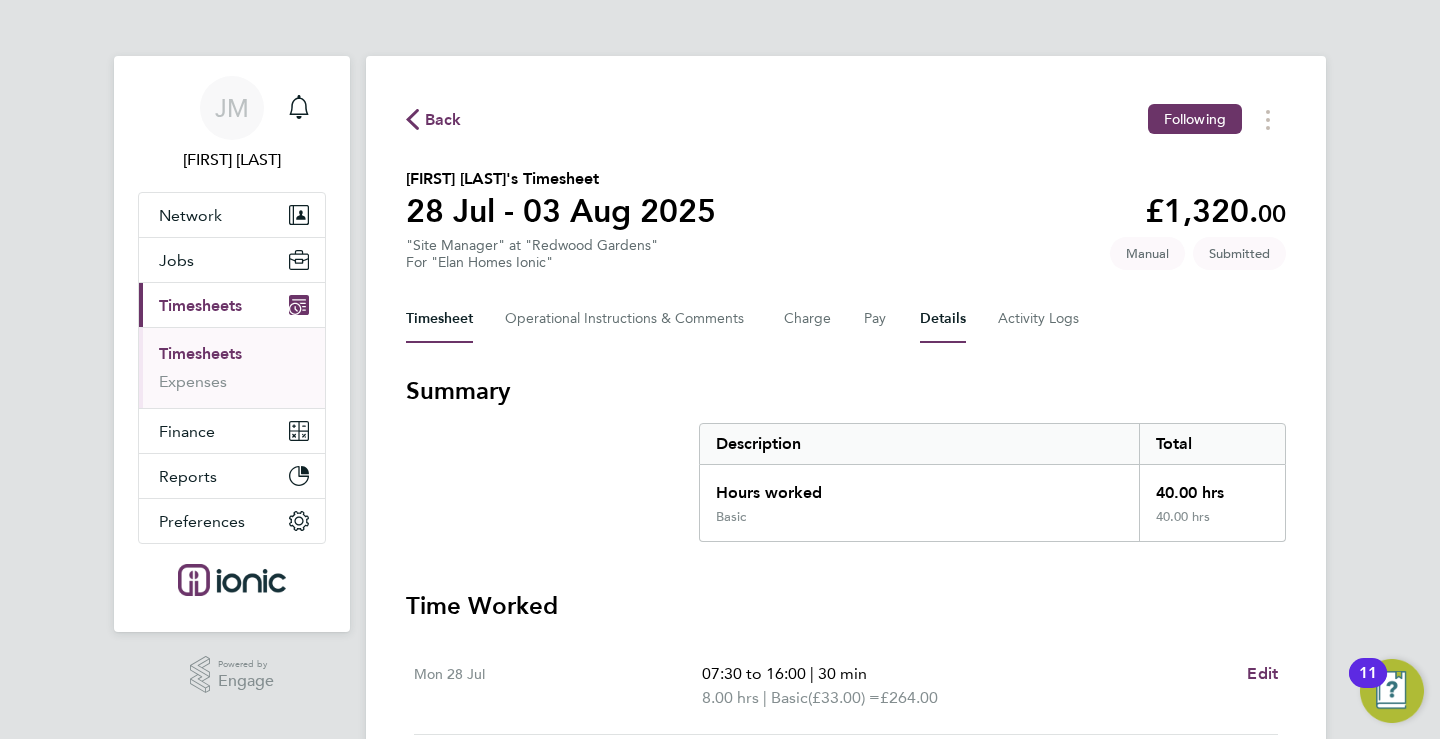 click on "Details" at bounding box center [943, 319] 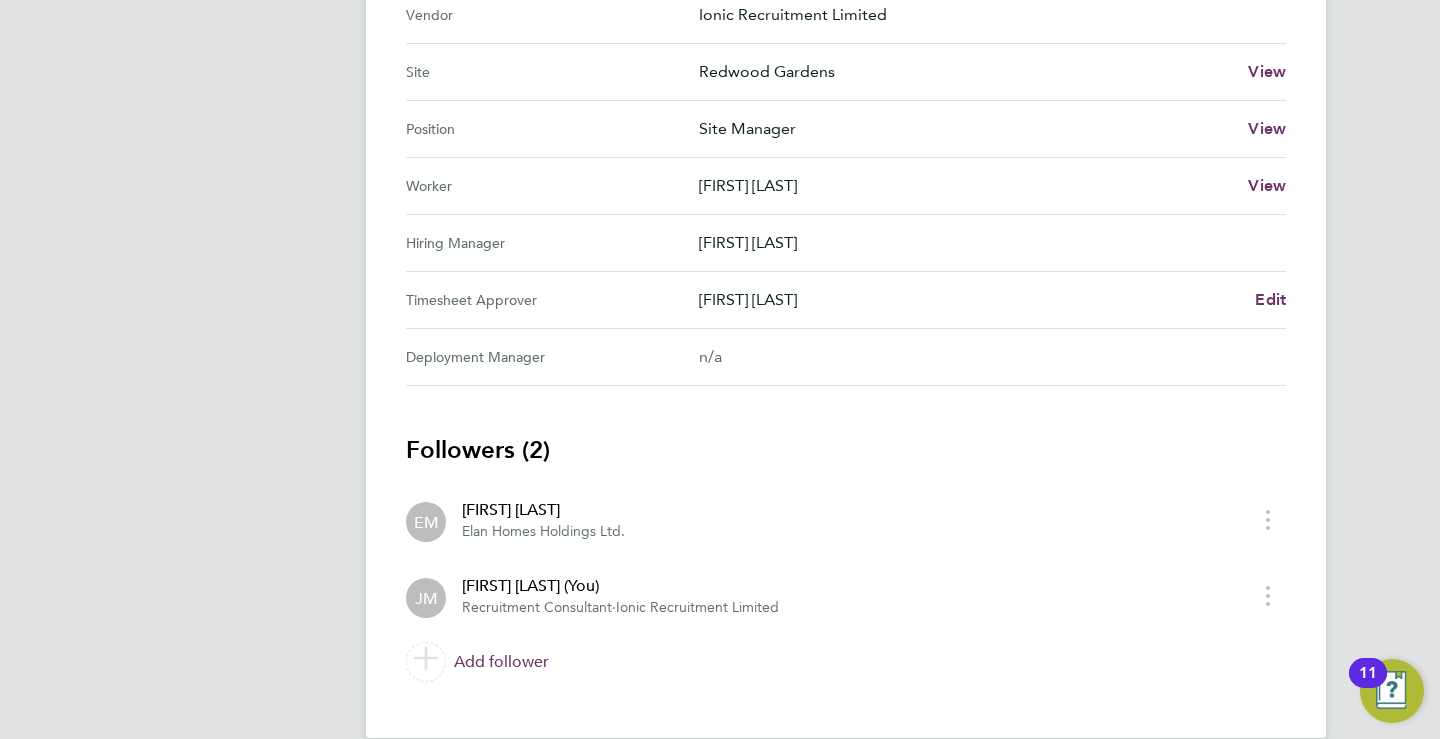 scroll, scrollTop: 791, scrollLeft: 0, axis: vertical 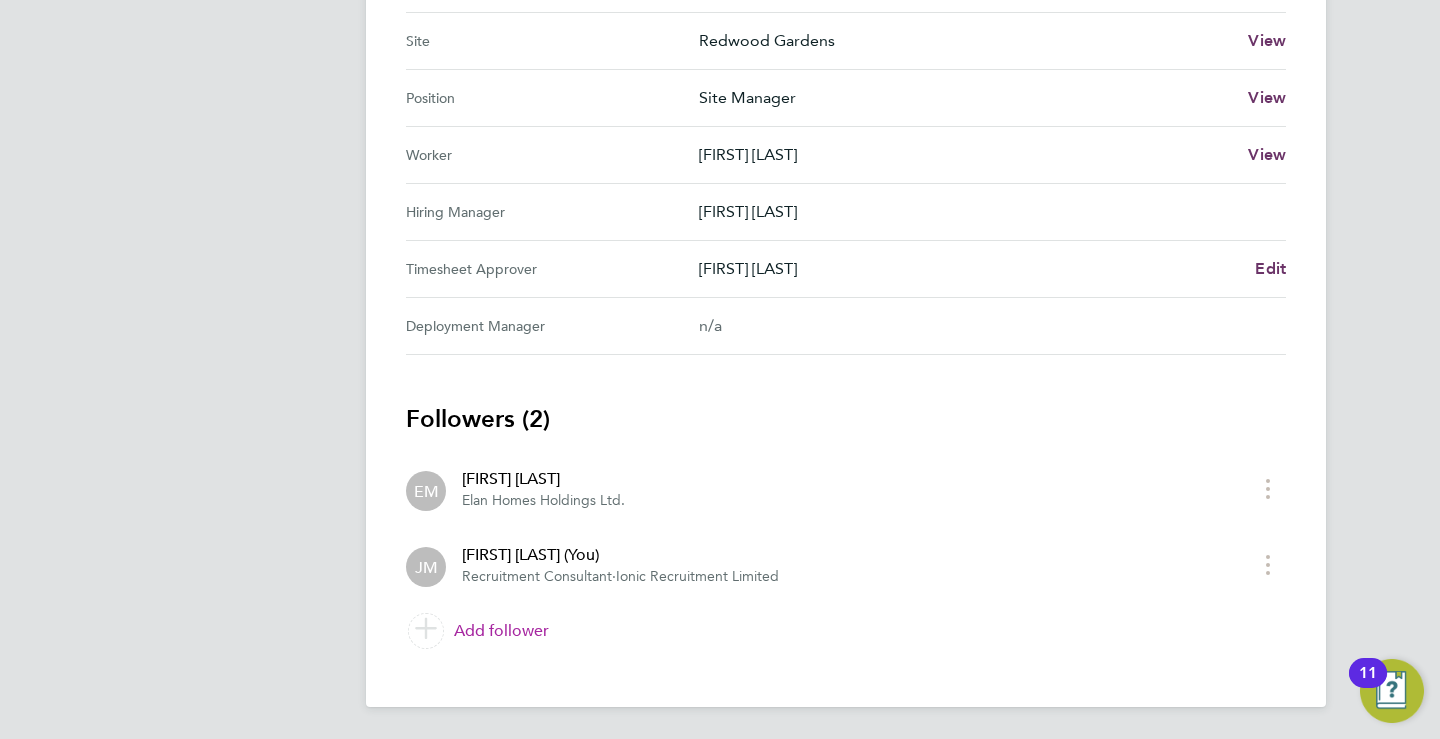 click on "Add follower" 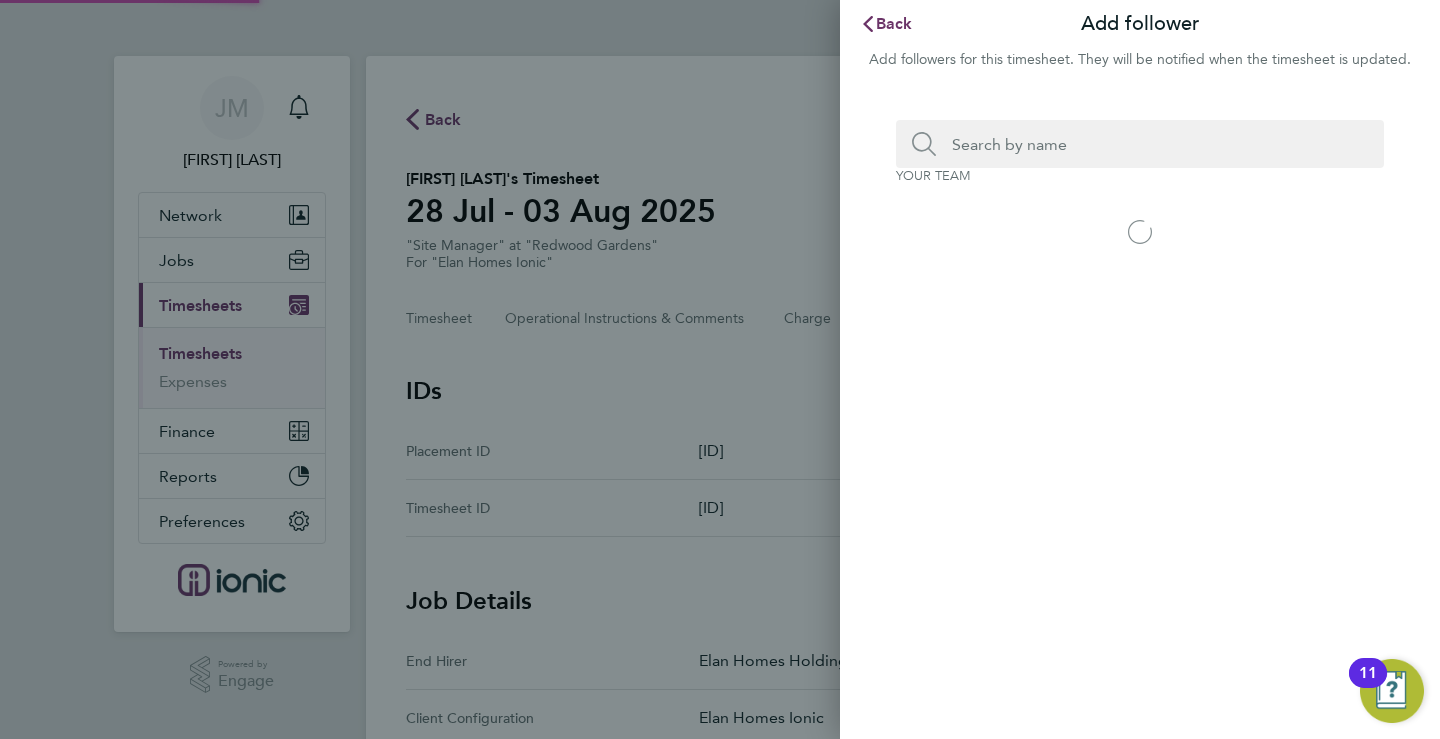 scroll, scrollTop: 0, scrollLeft: 0, axis: both 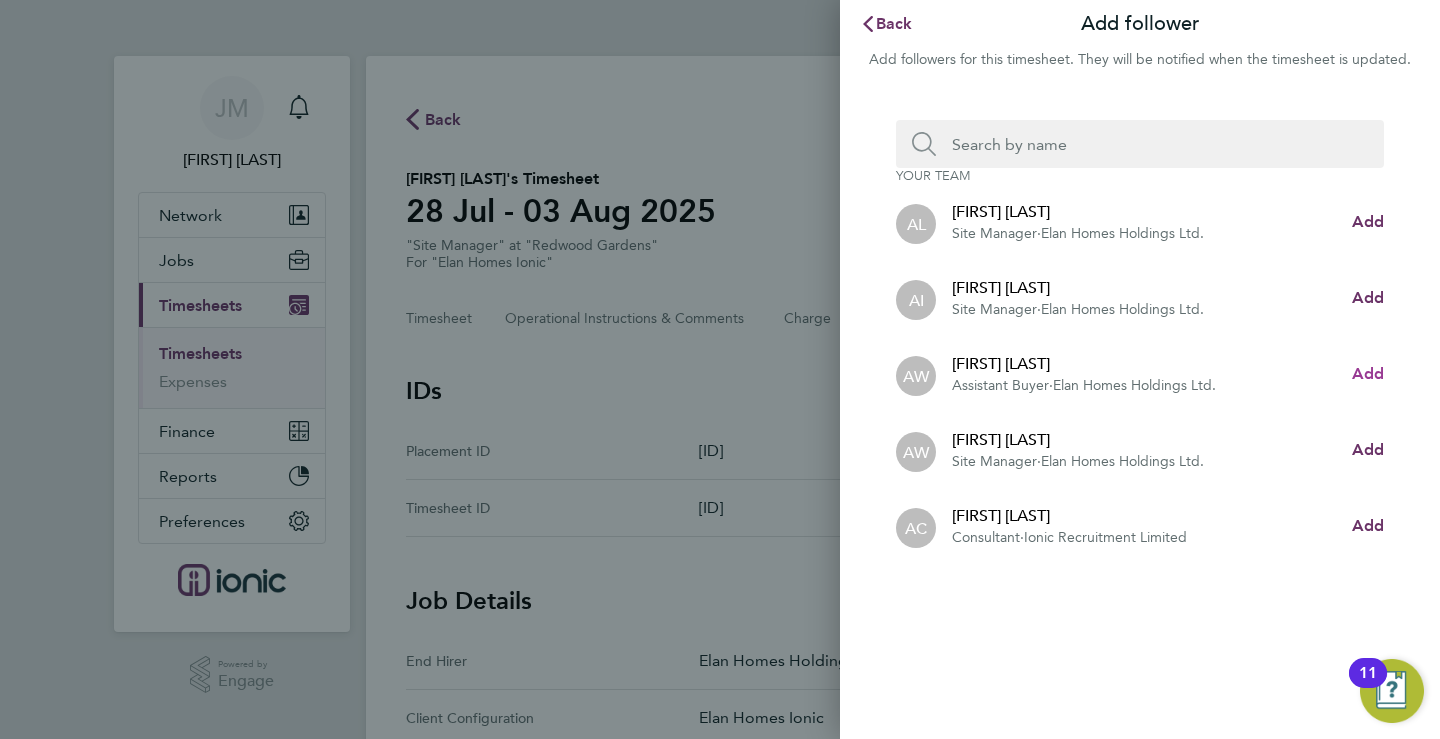 click on "Add" 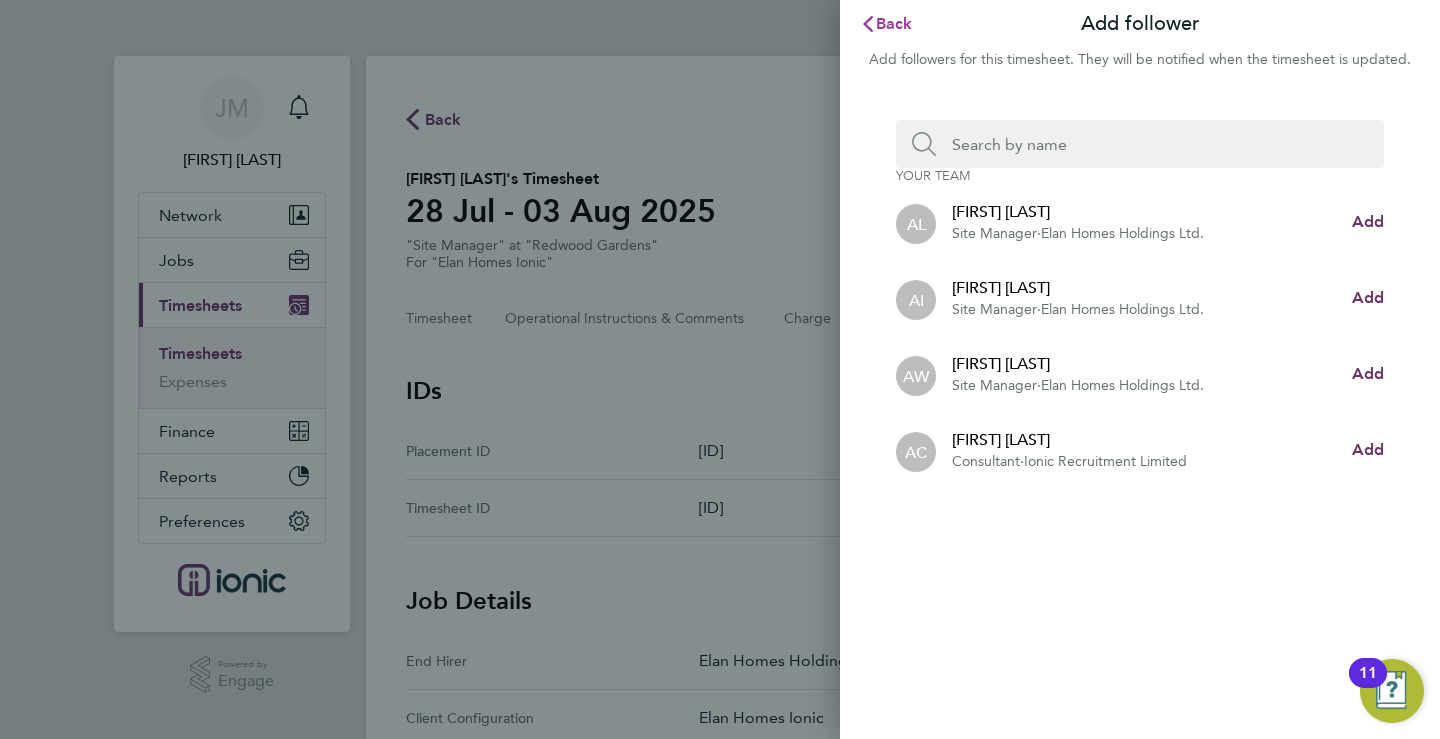 click on "Back" 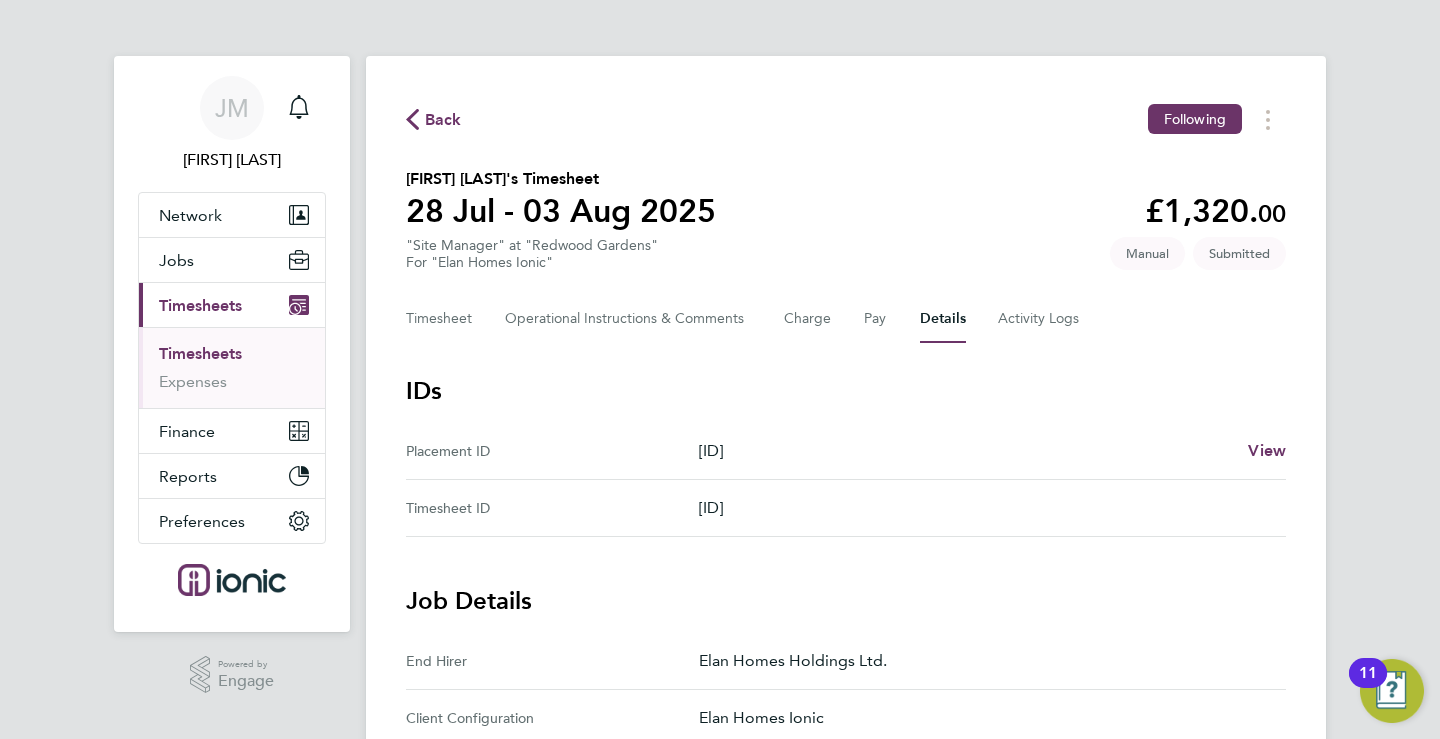click on "Timesheets" at bounding box center (200, 353) 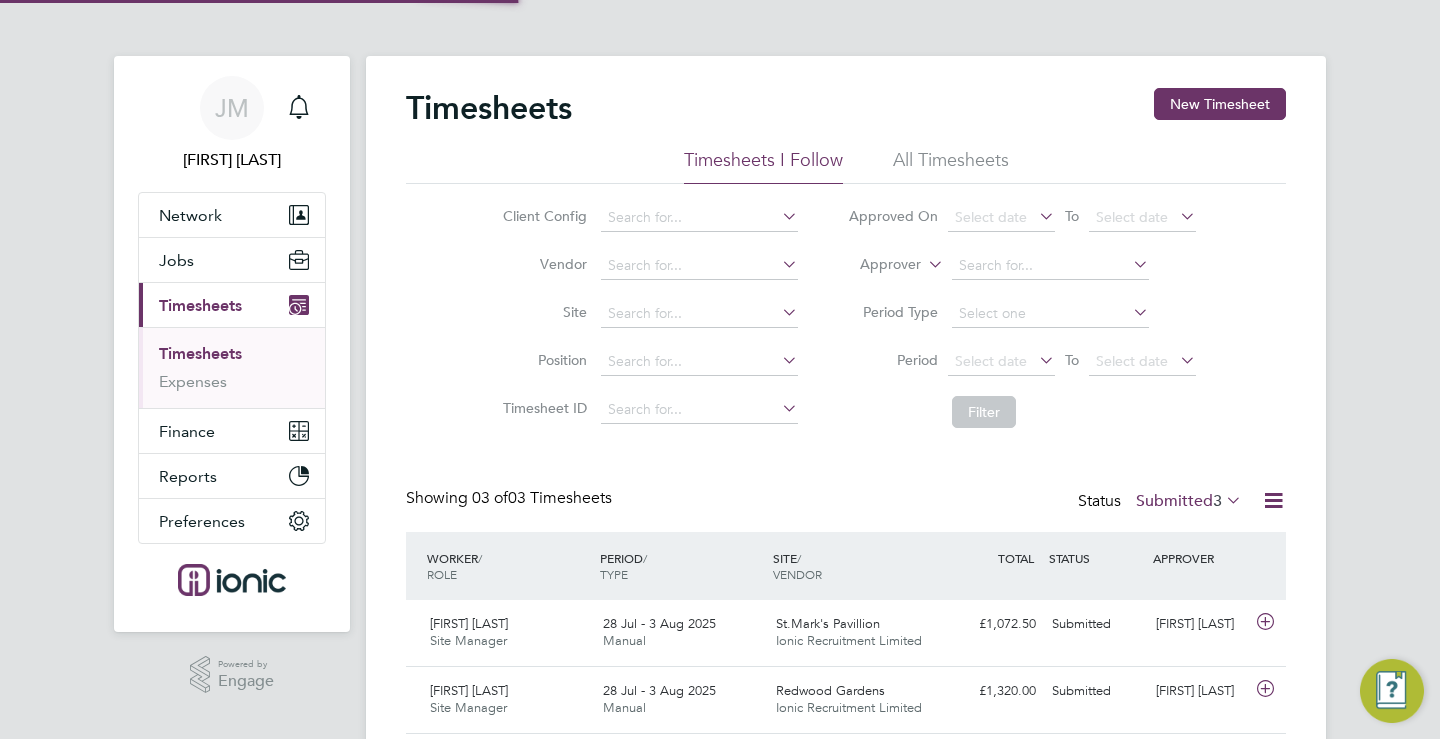 scroll, scrollTop: 10, scrollLeft: 10, axis: both 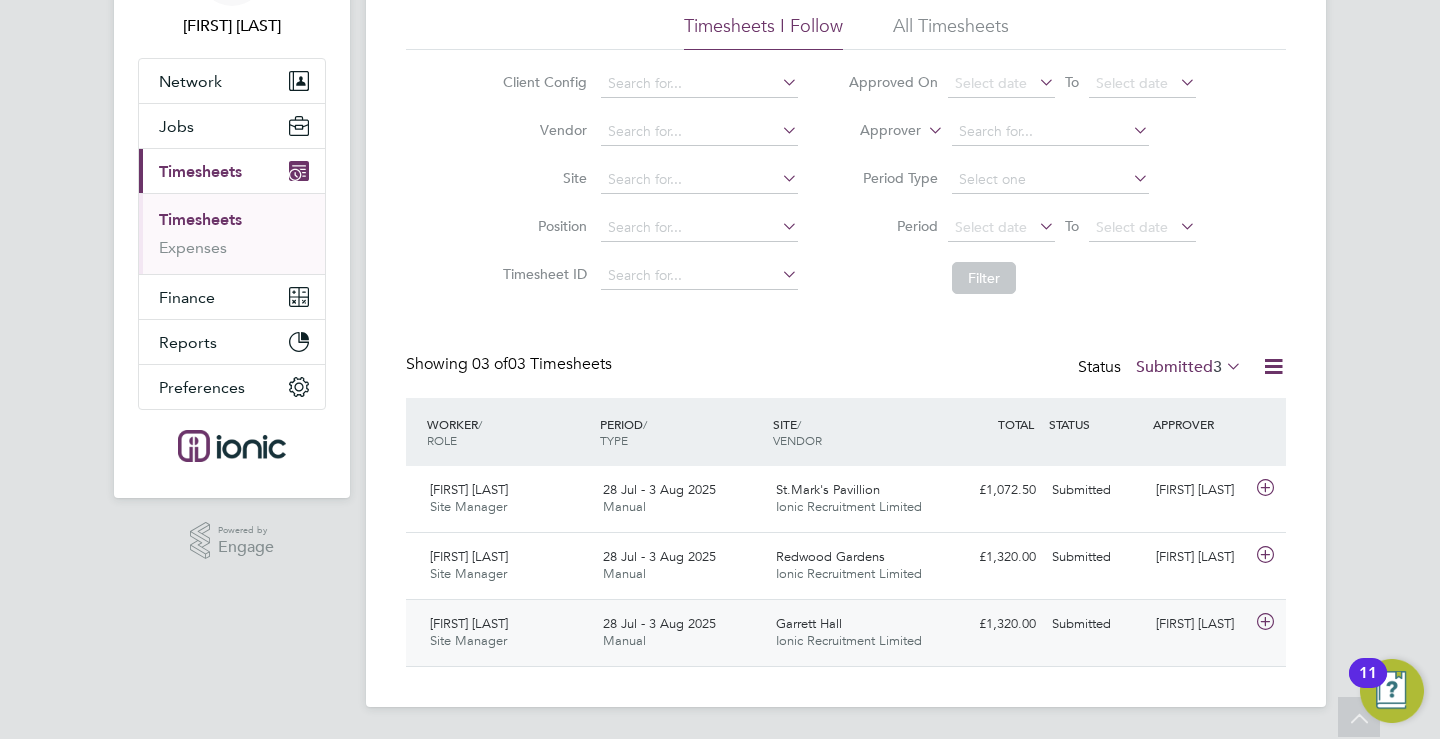 click on "[FIRST] [LAST]" 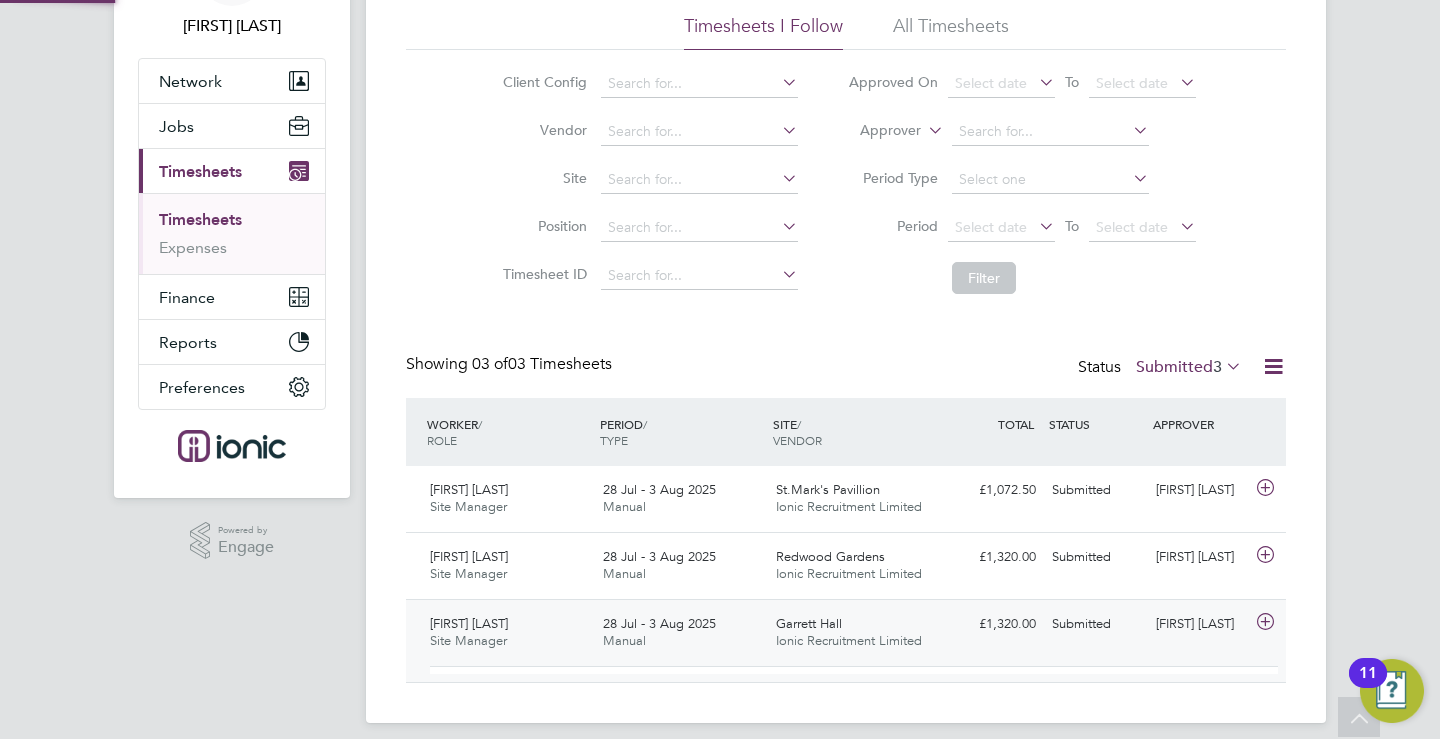 scroll, scrollTop: 10, scrollLeft: 10, axis: both 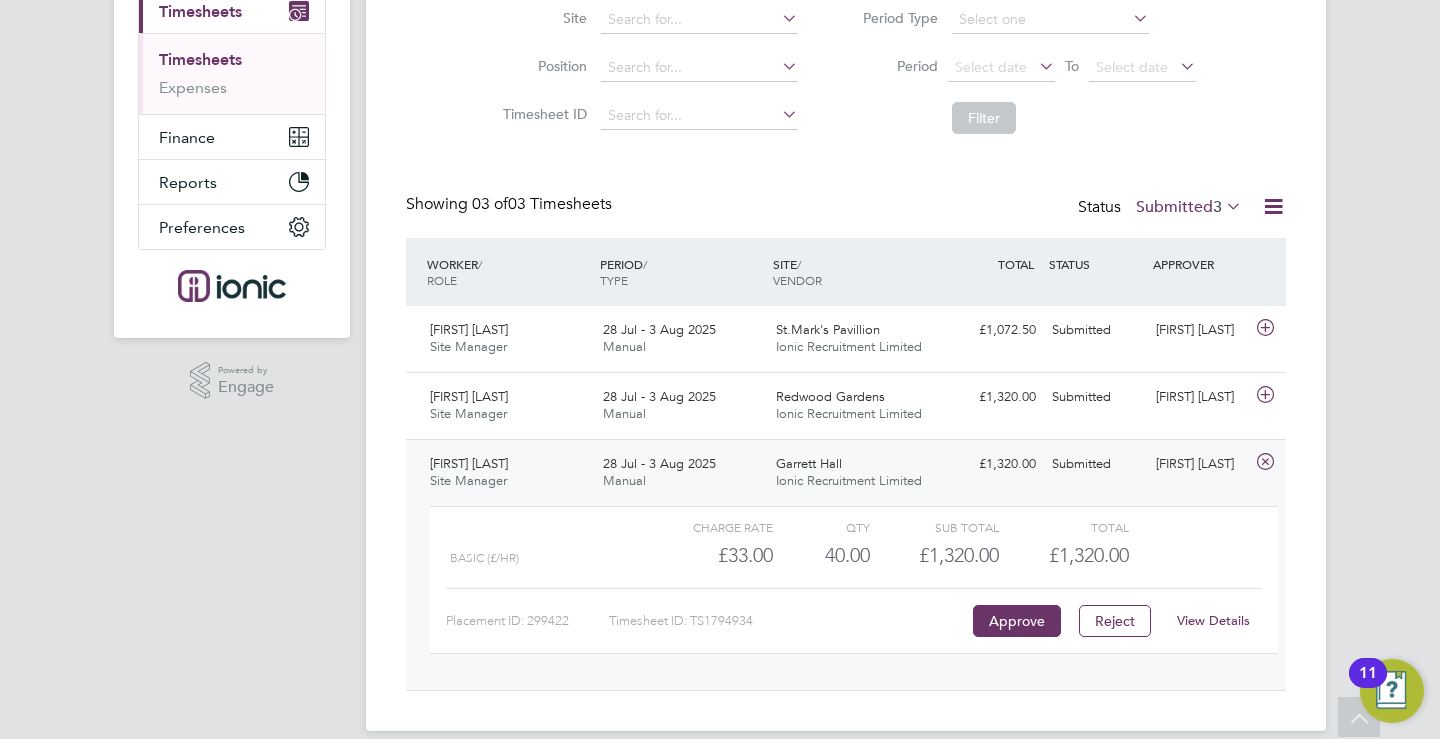 click on "View Details" 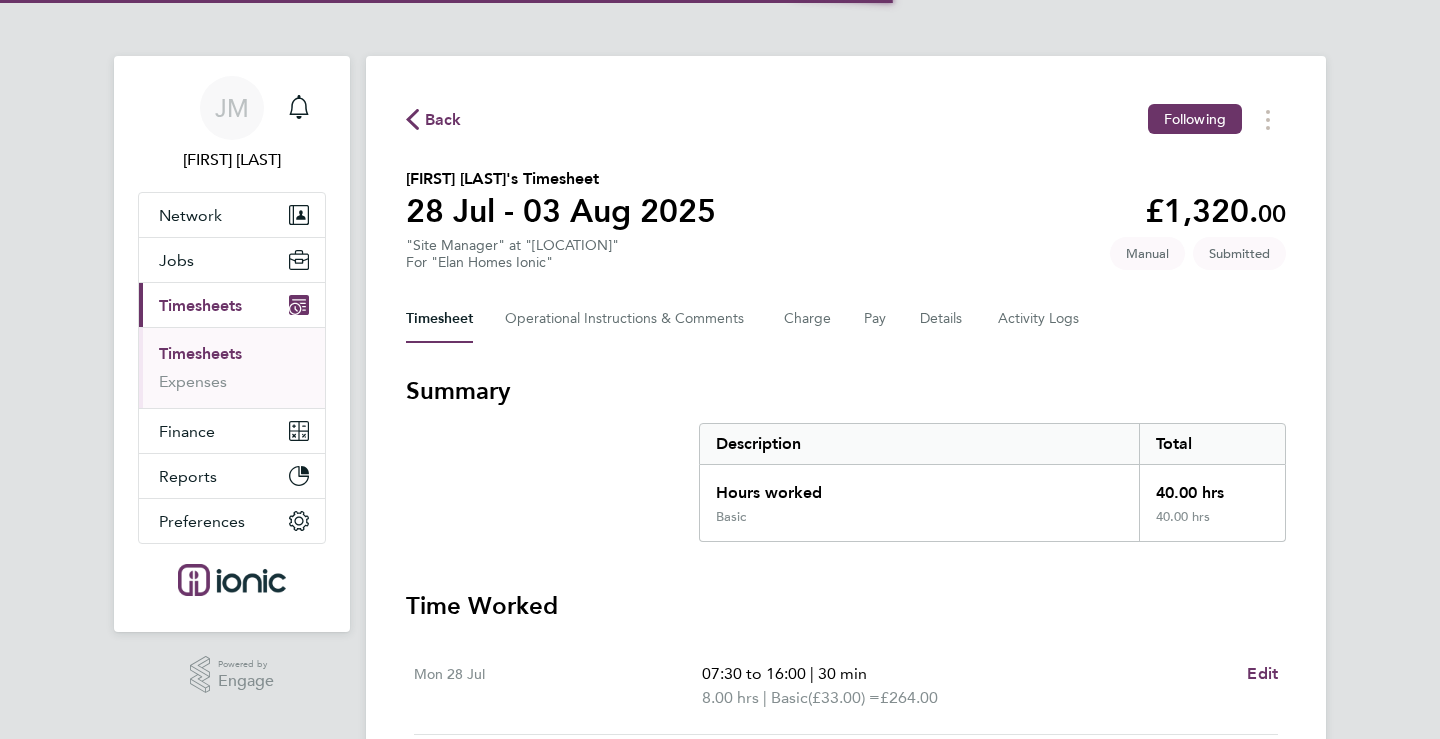 scroll, scrollTop: 0, scrollLeft: 0, axis: both 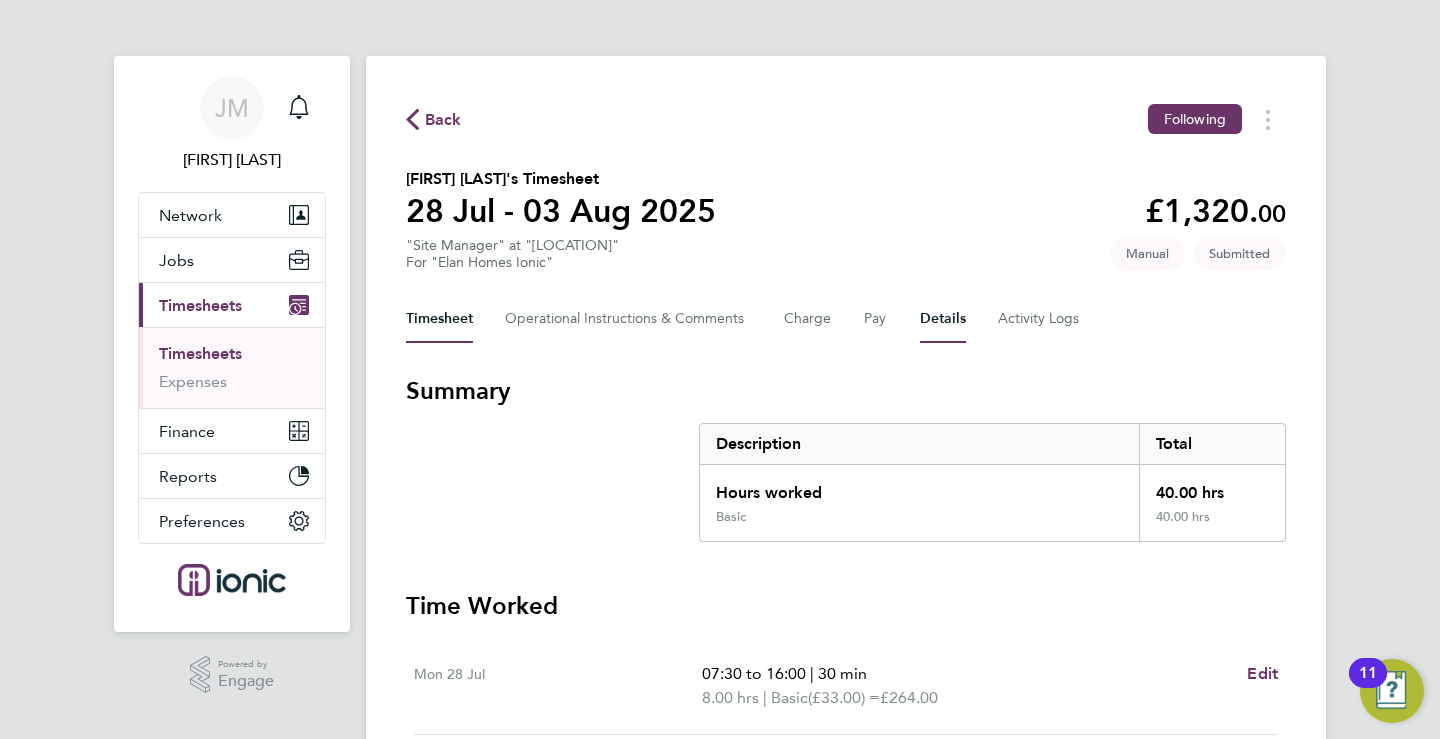 click on "Details" at bounding box center (943, 319) 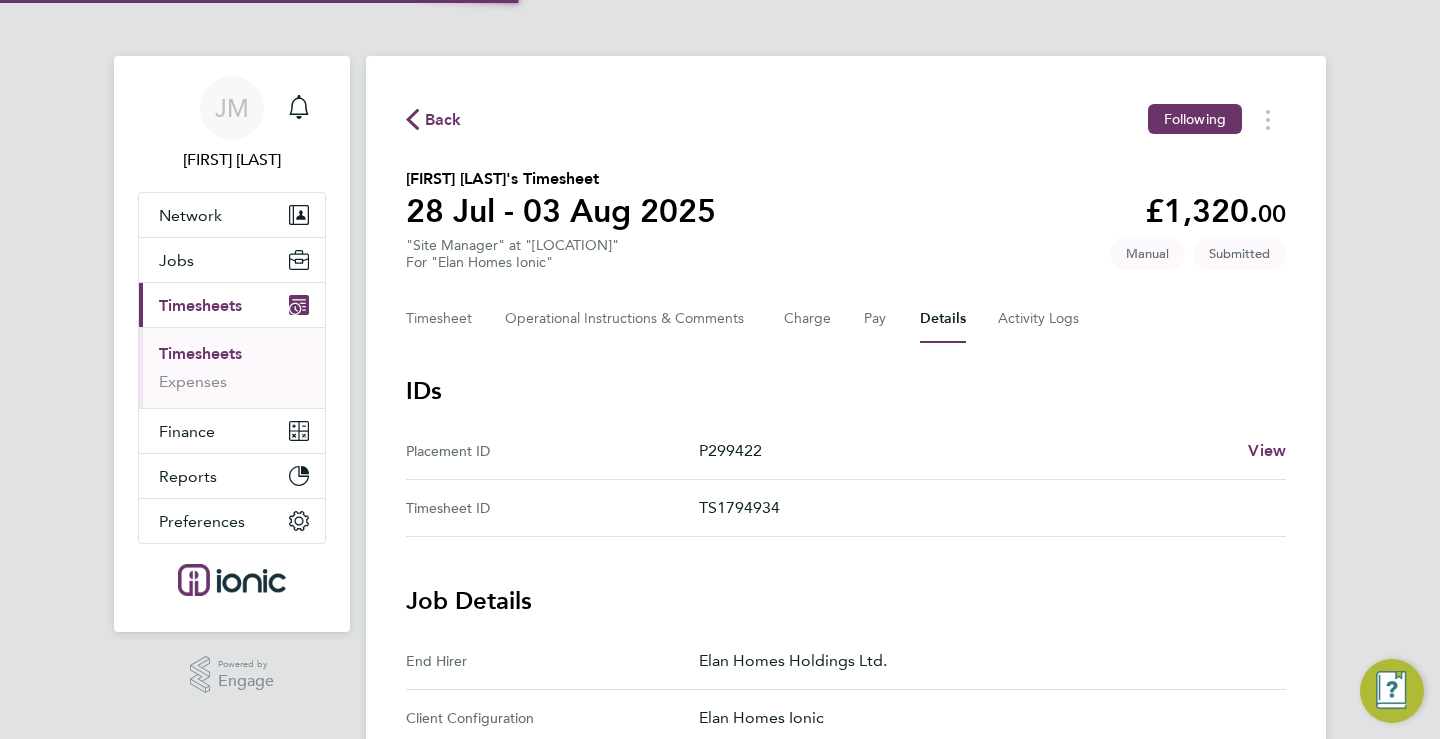 type 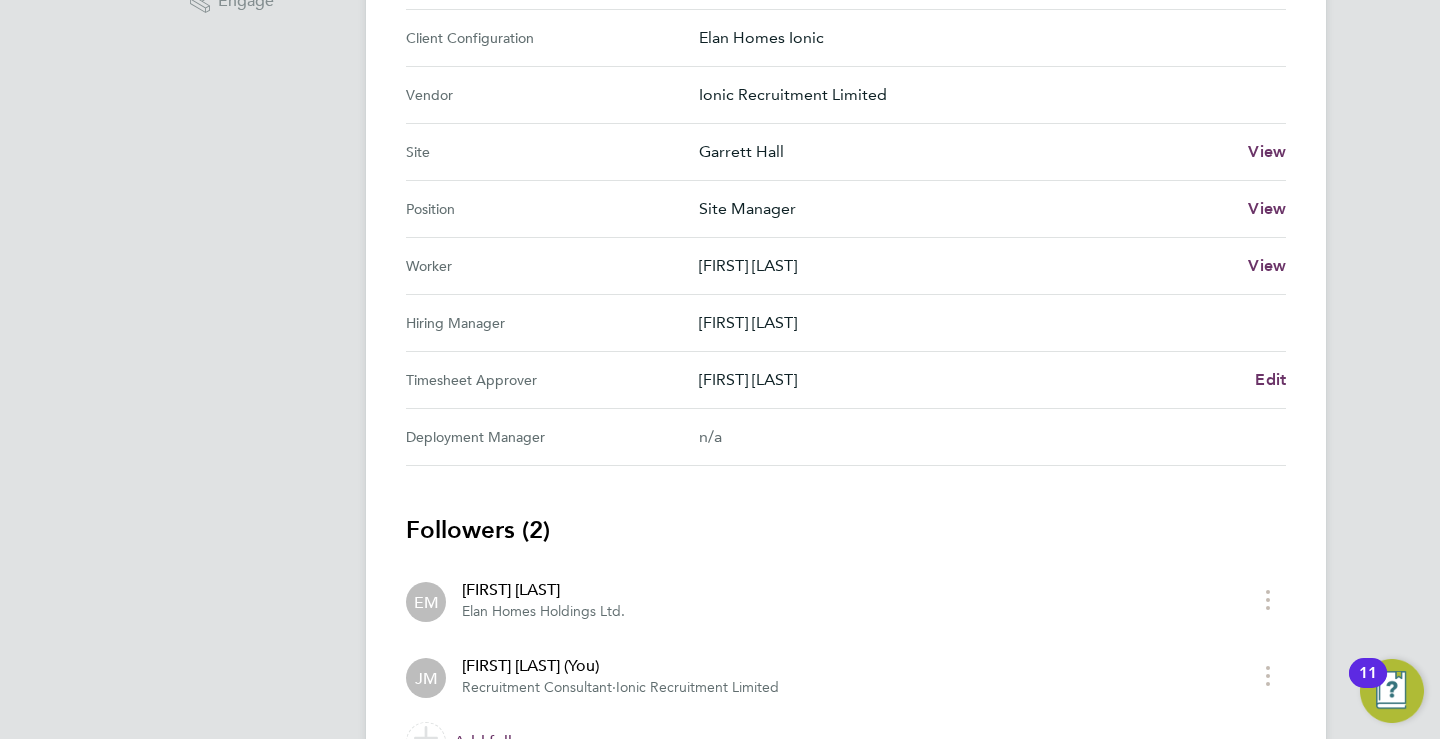 scroll, scrollTop: 791, scrollLeft: 0, axis: vertical 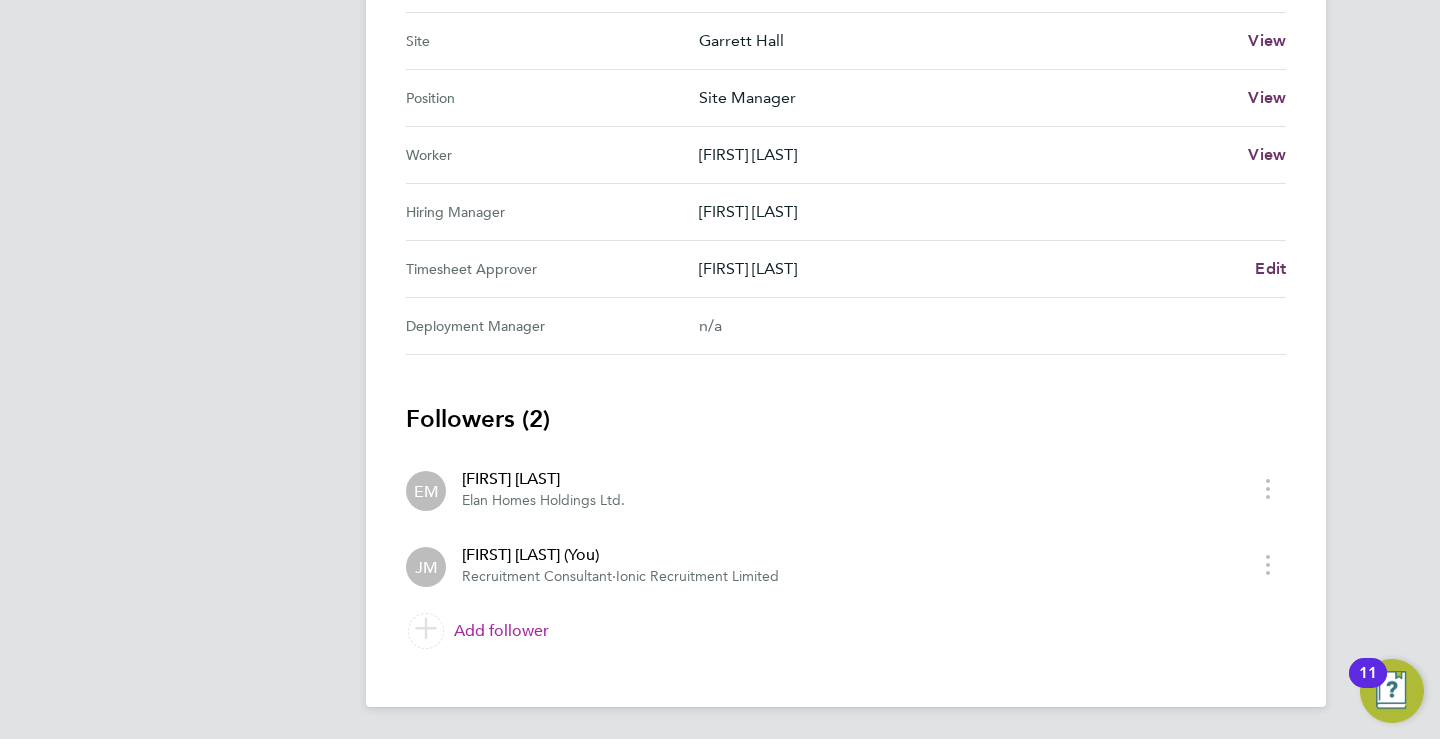 click on "Add follower" 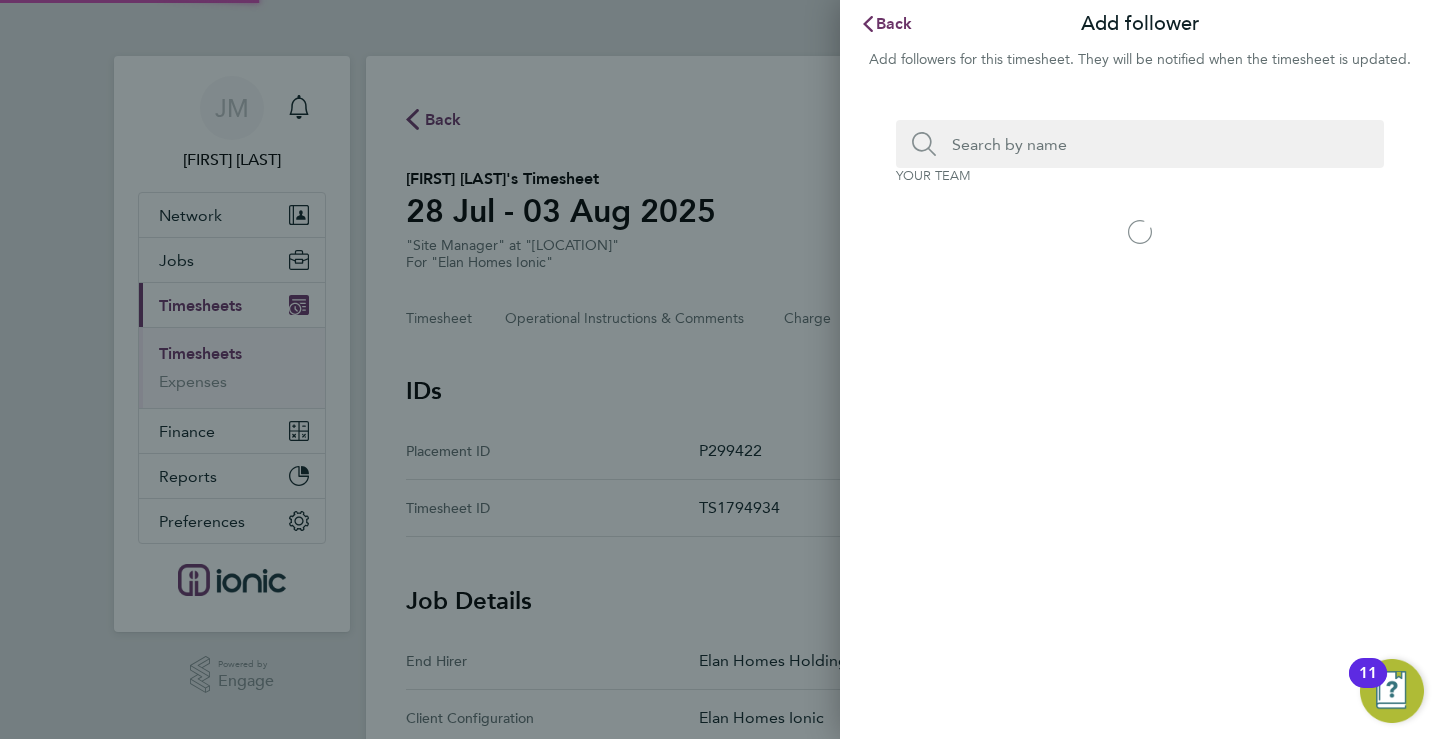 scroll, scrollTop: 0, scrollLeft: 0, axis: both 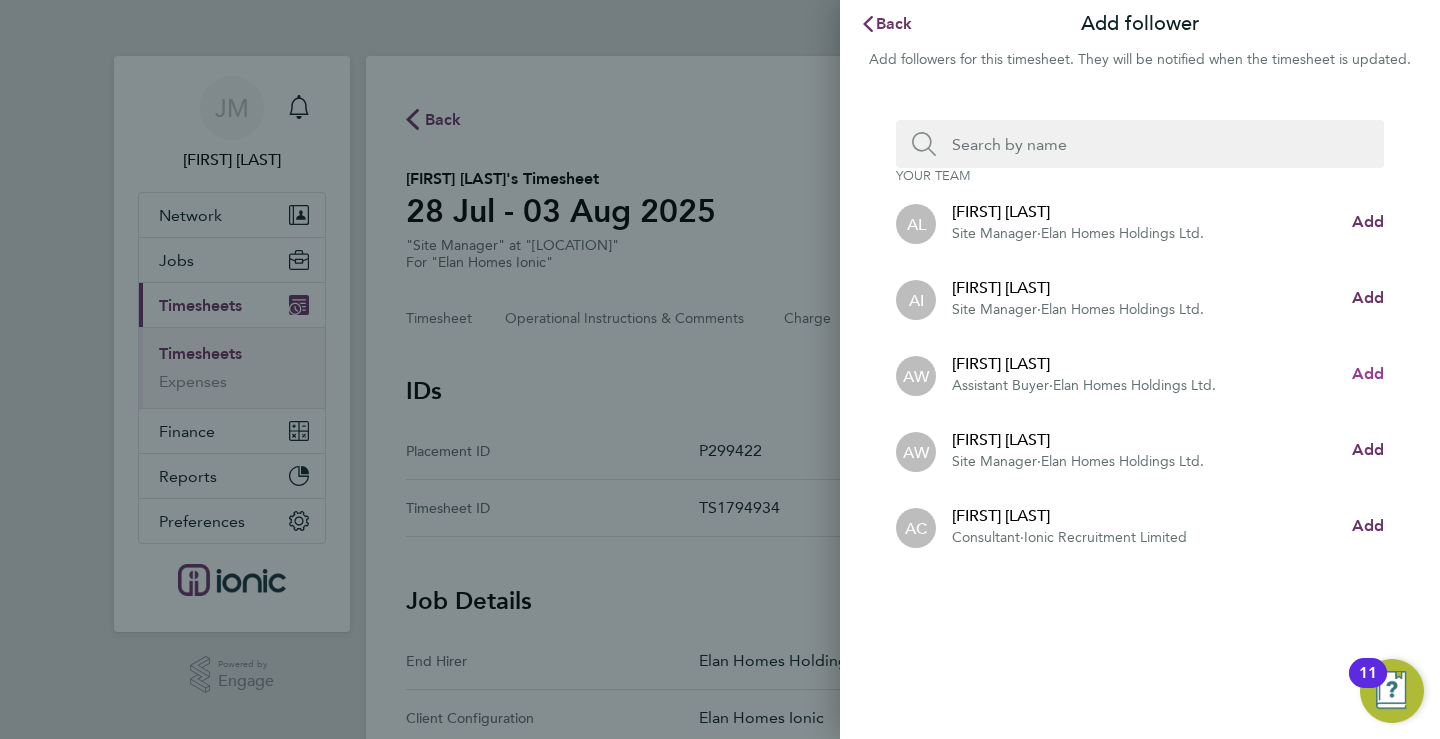 click on "Add" 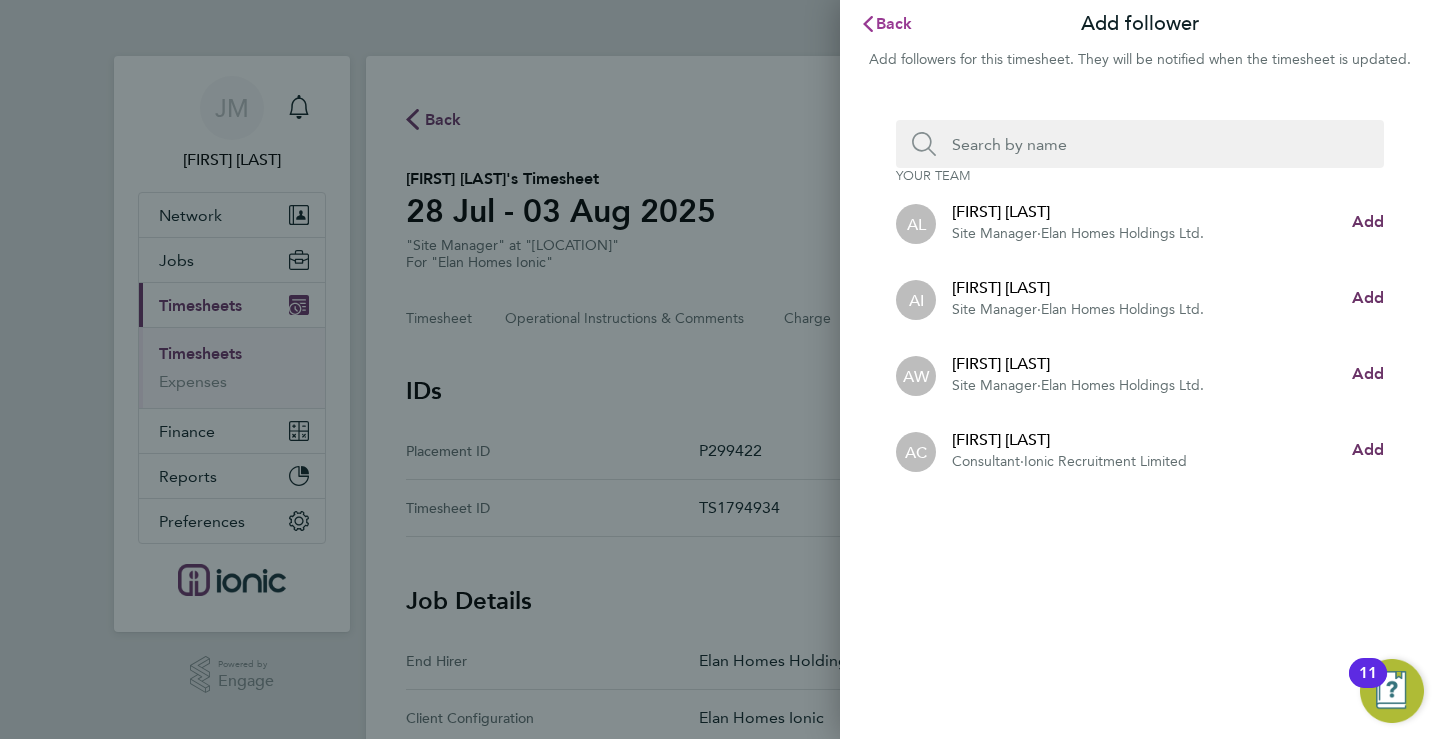 click on "Back" 